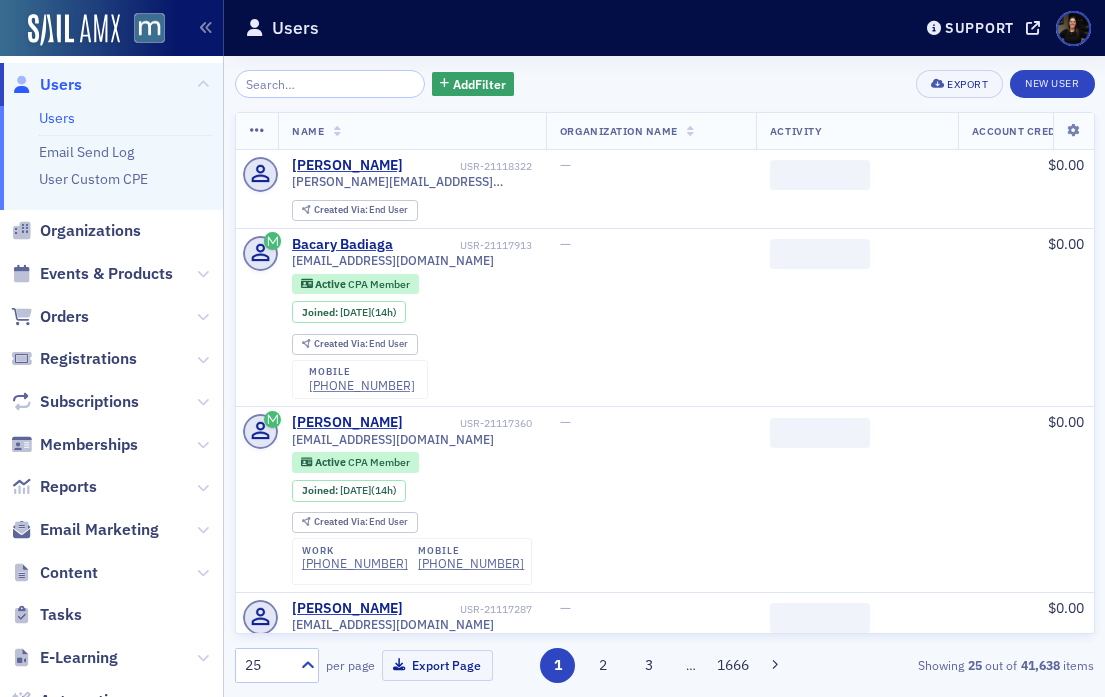 scroll, scrollTop: 0, scrollLeft: 0, axis: both 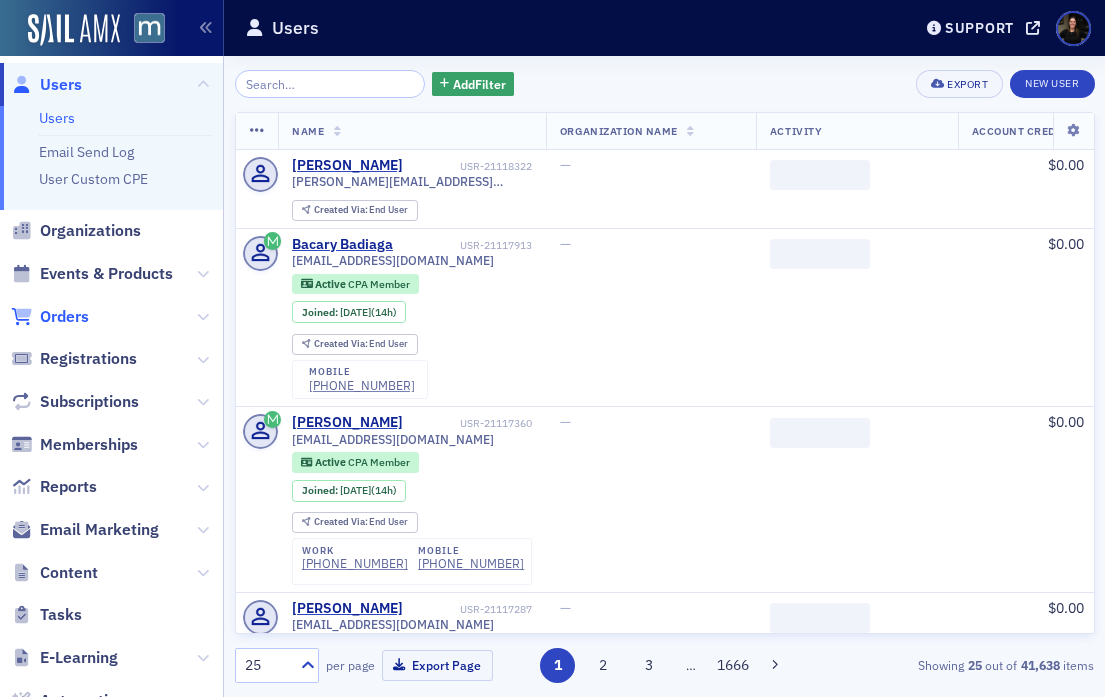 click on "Orders" 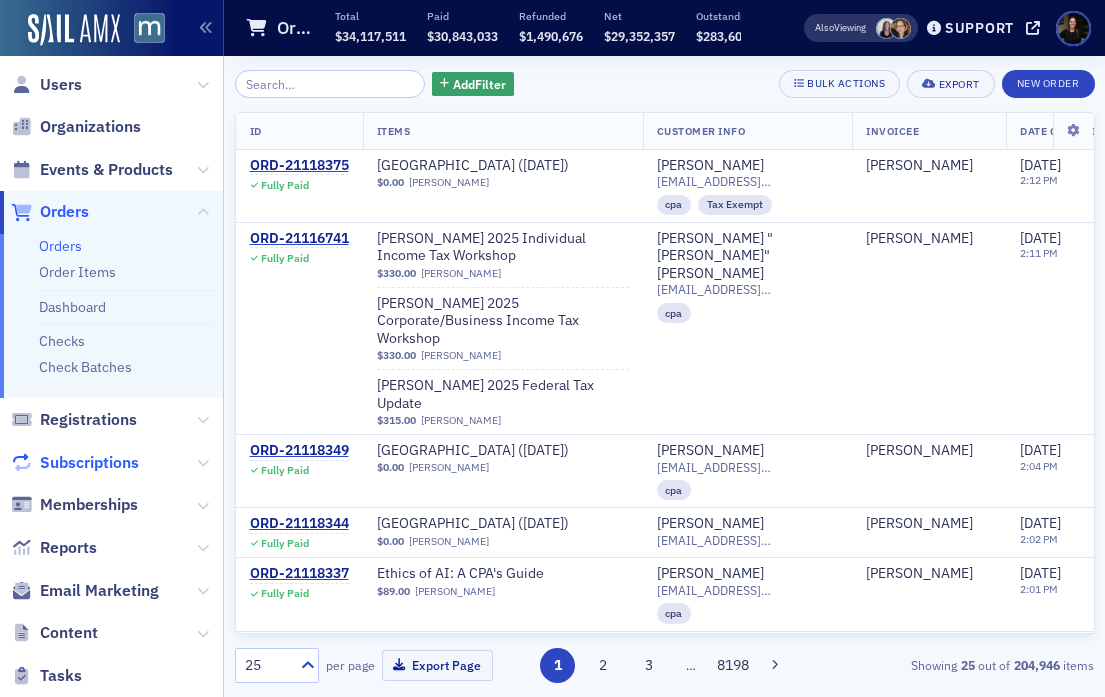 click on "Subscriptions" 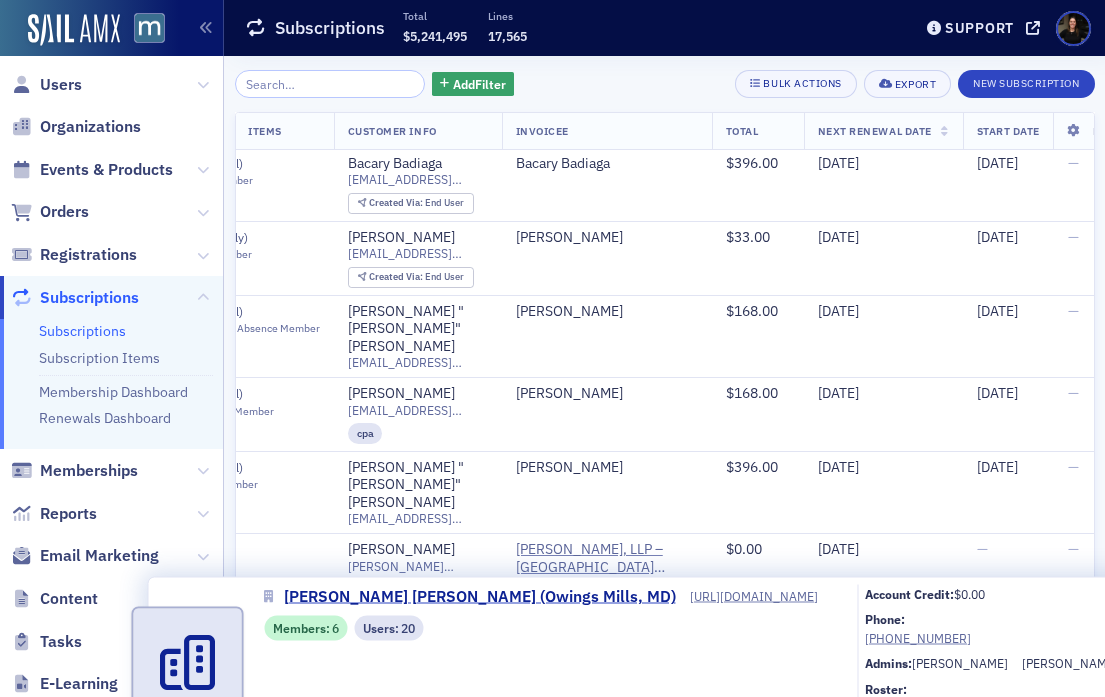 scroll, scrollTop: 0, scrollLeft: 364, axis: horizontal 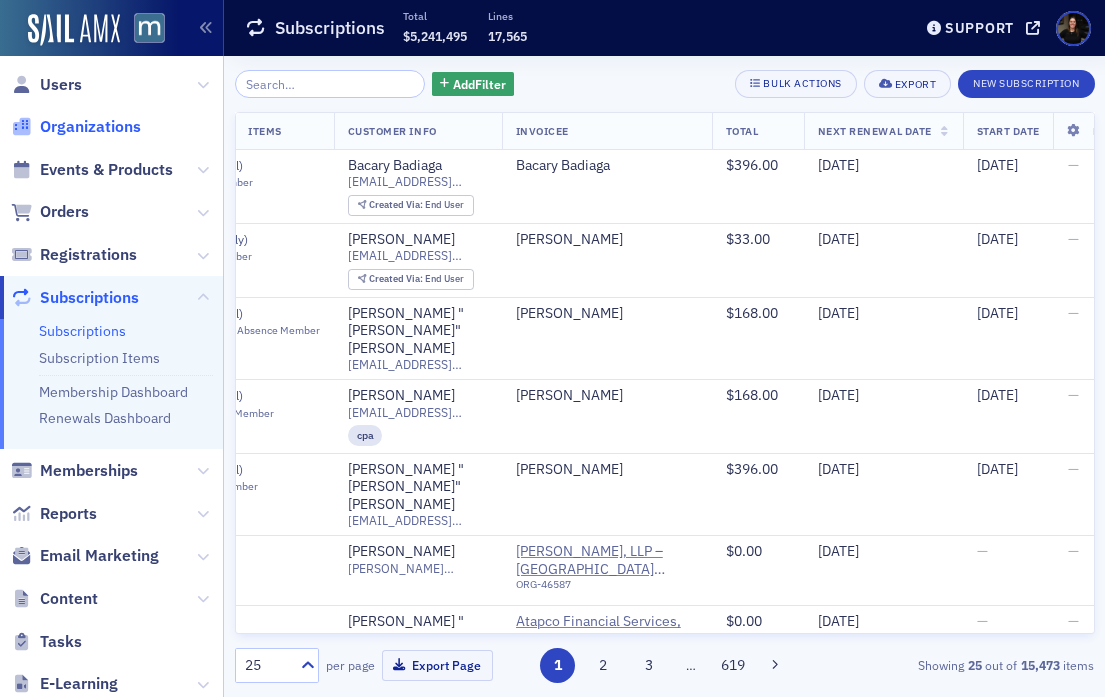 click on "Organizations" 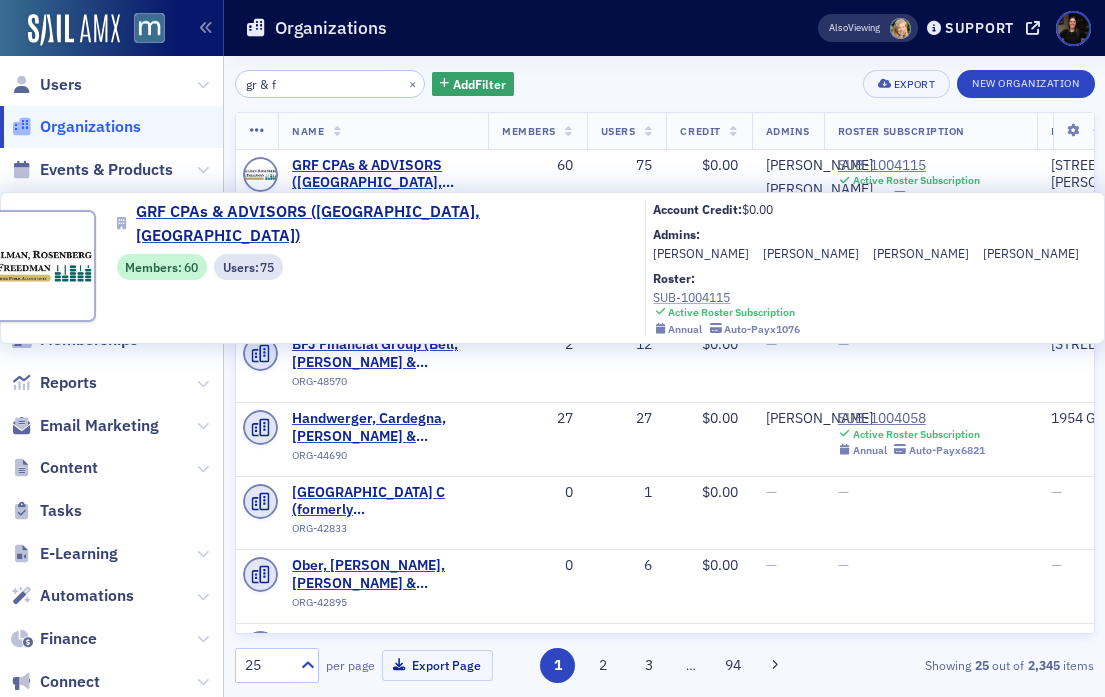 type on "gr & f" 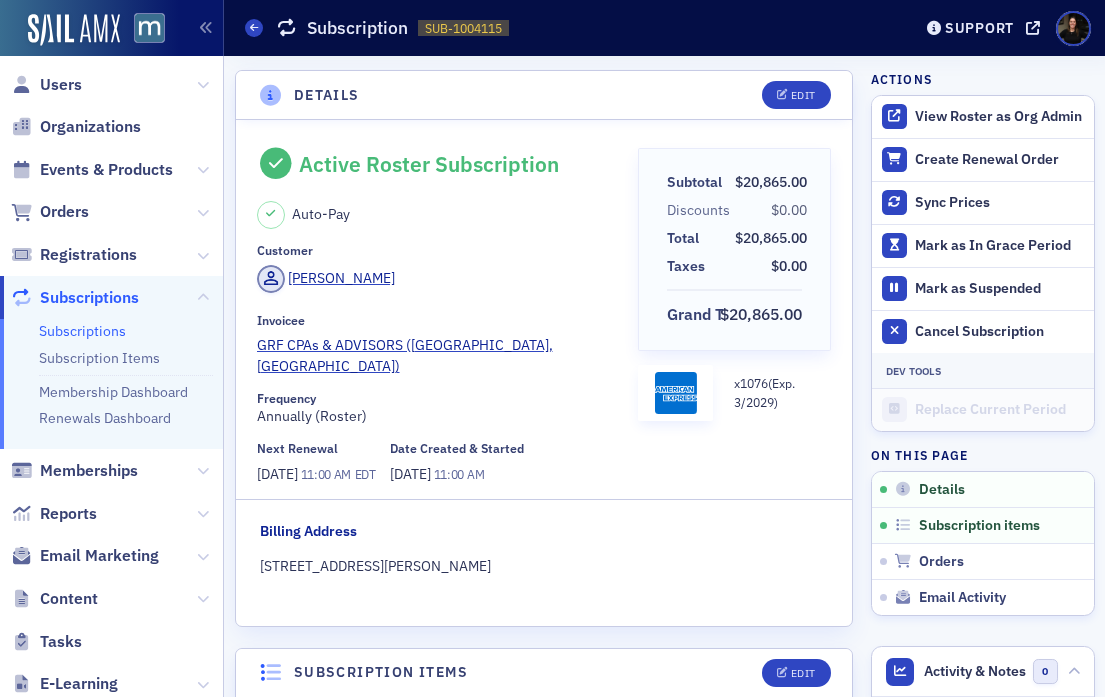 scroll, scrollTop: 0, scrollLeft: 0, axis: both 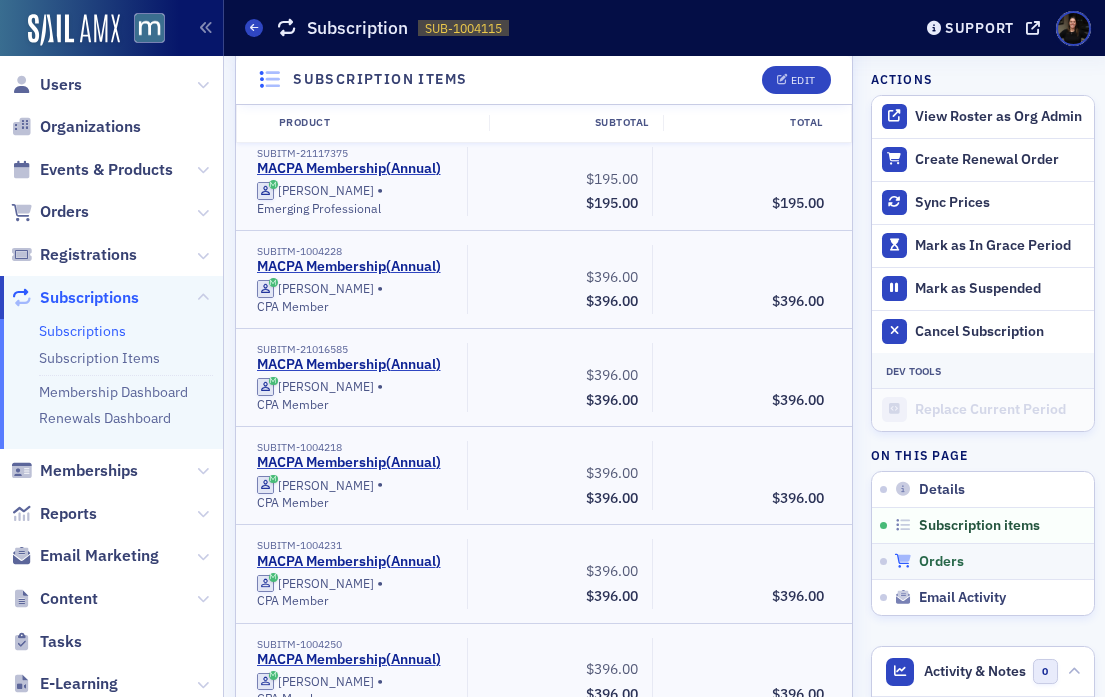 click on "Orders" 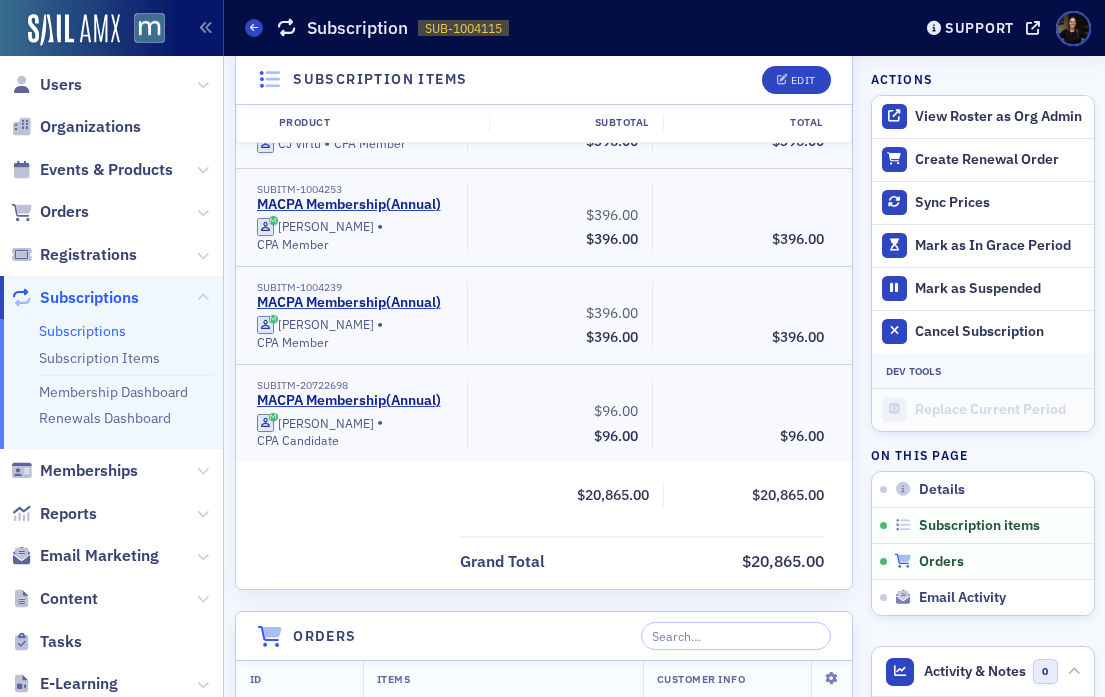 scroll, scrollTop: 5854, scrollLeft: 0, axis: vertical 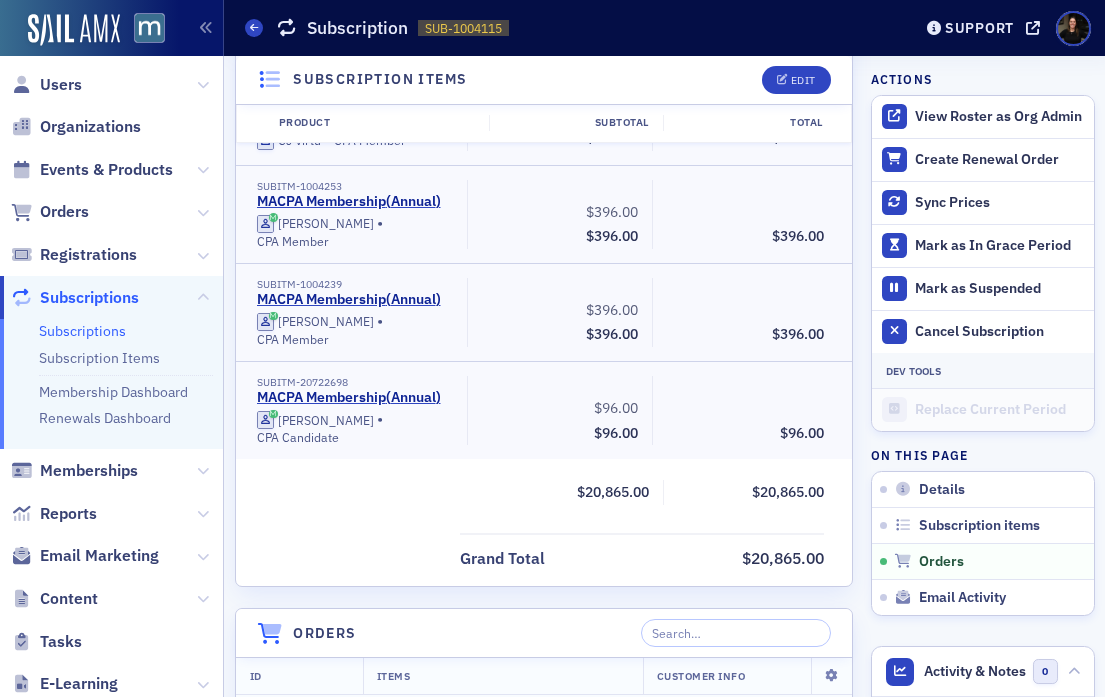 click on "ORD-21117400" 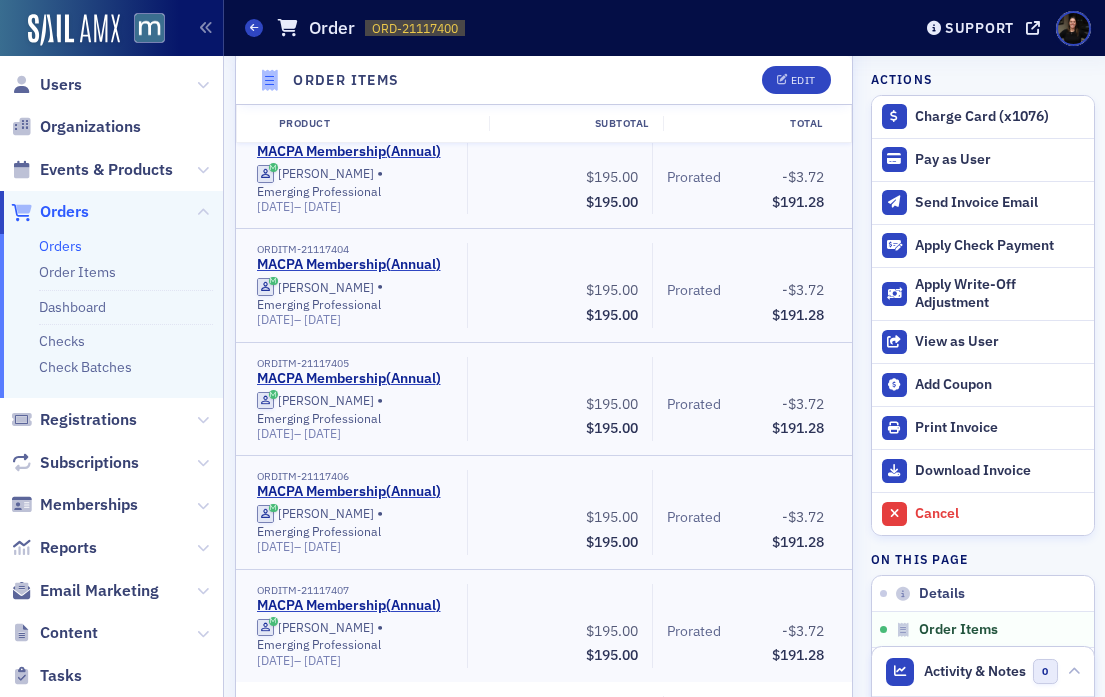 scroll, scrollTop: 917, scrollLeft: 0, axis: vertical 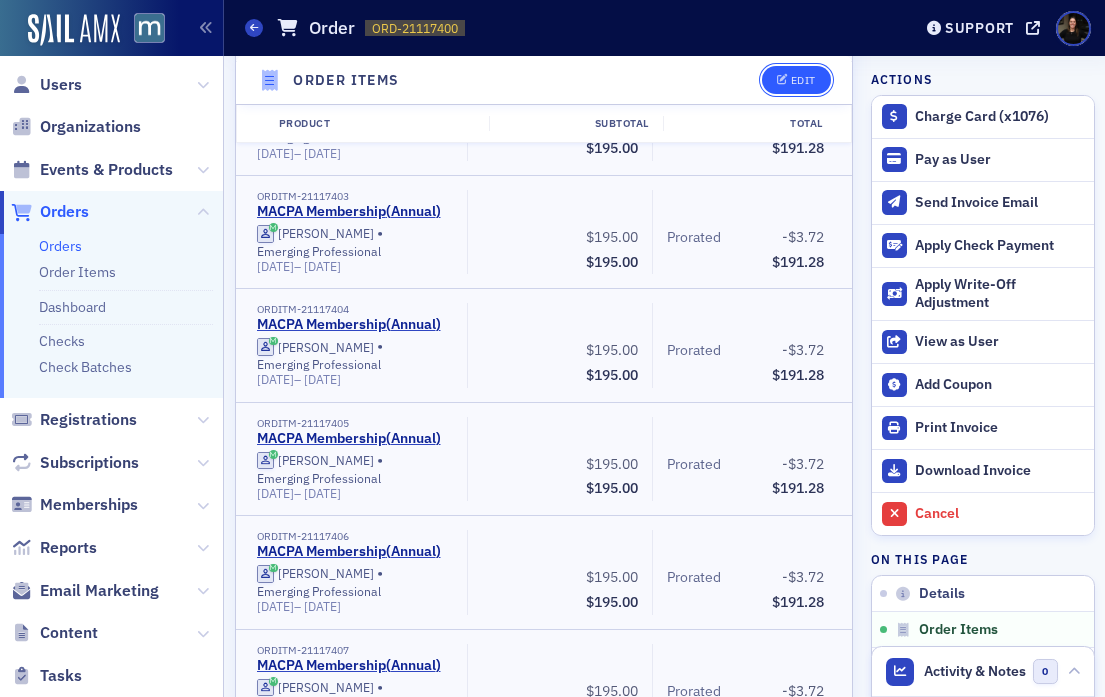 click on "Edit" 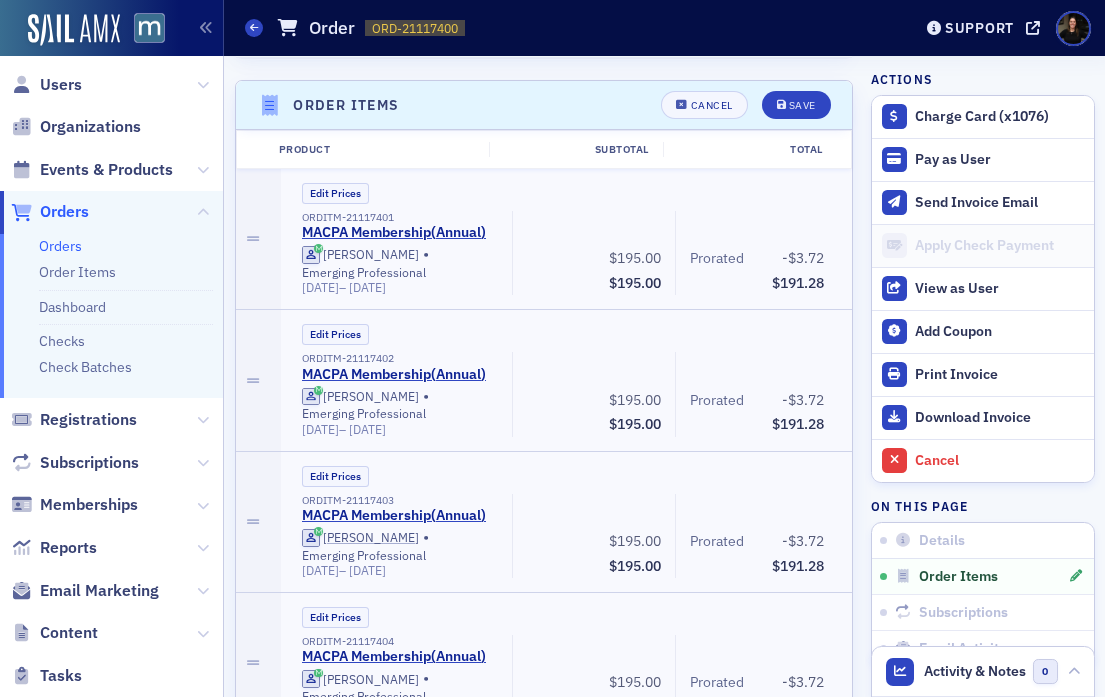 scroll, scrollTop: 692, scrollLeft: 0, axis: vertical 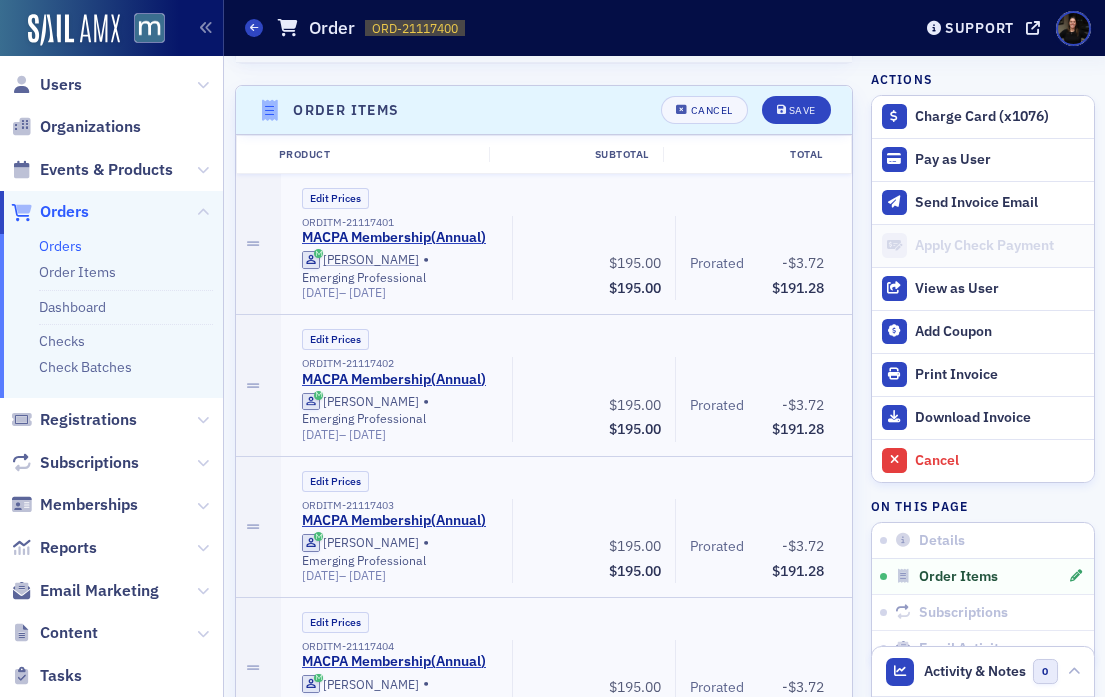 click on "-$3.72" 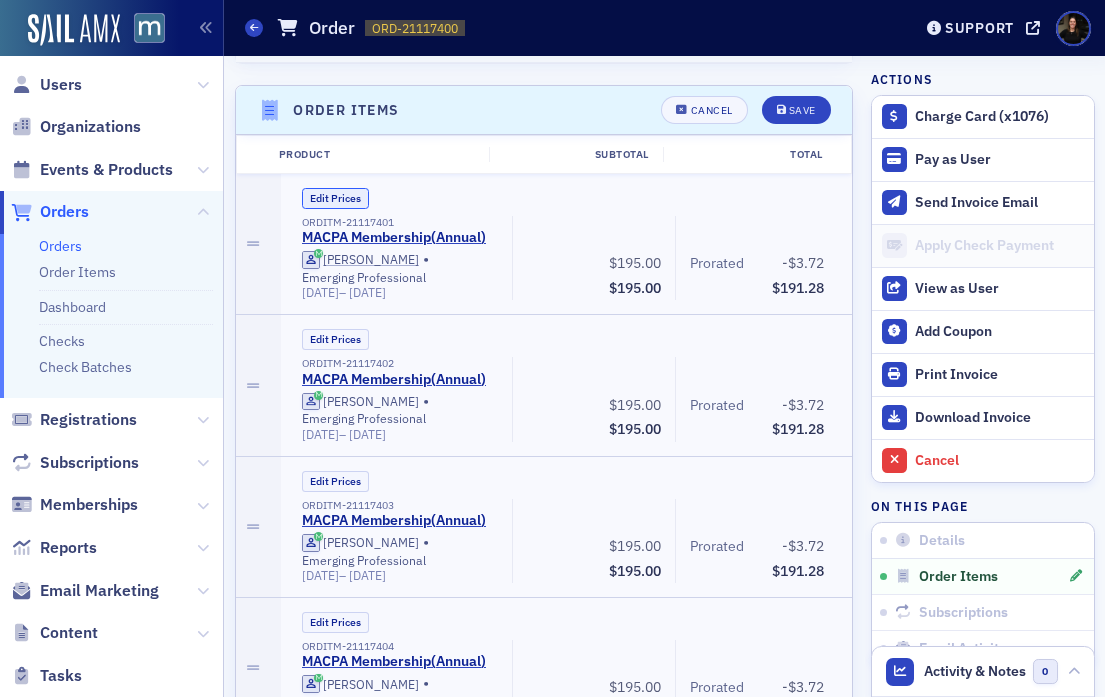 click on "Edit Prices" 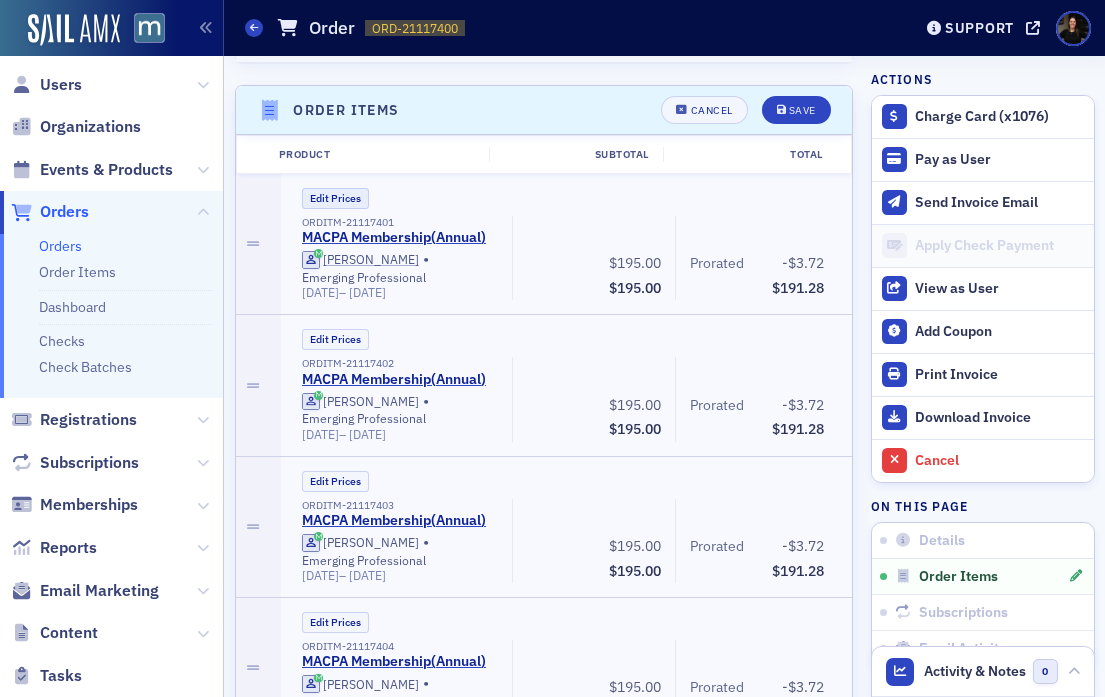 scroll, scrollTop: 709, scrollLeft: 0, axis: vertical 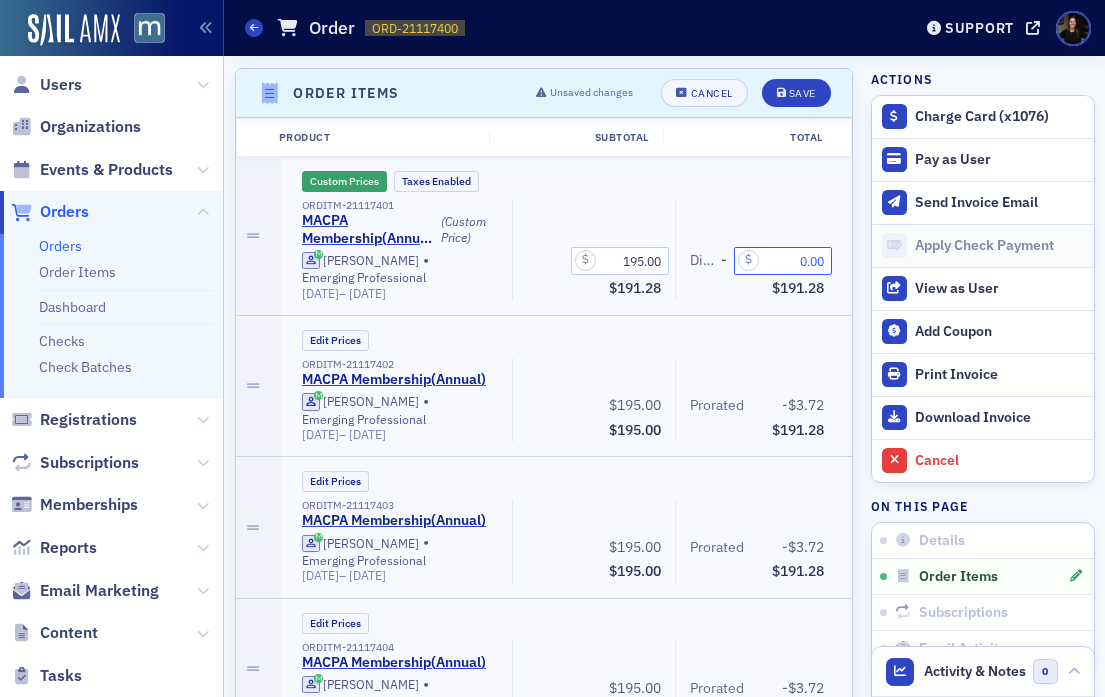 drag, startPoint x: 771, startPoint y: 240, endPoint x: 982, endPoint y: 246, distance: 211.0853 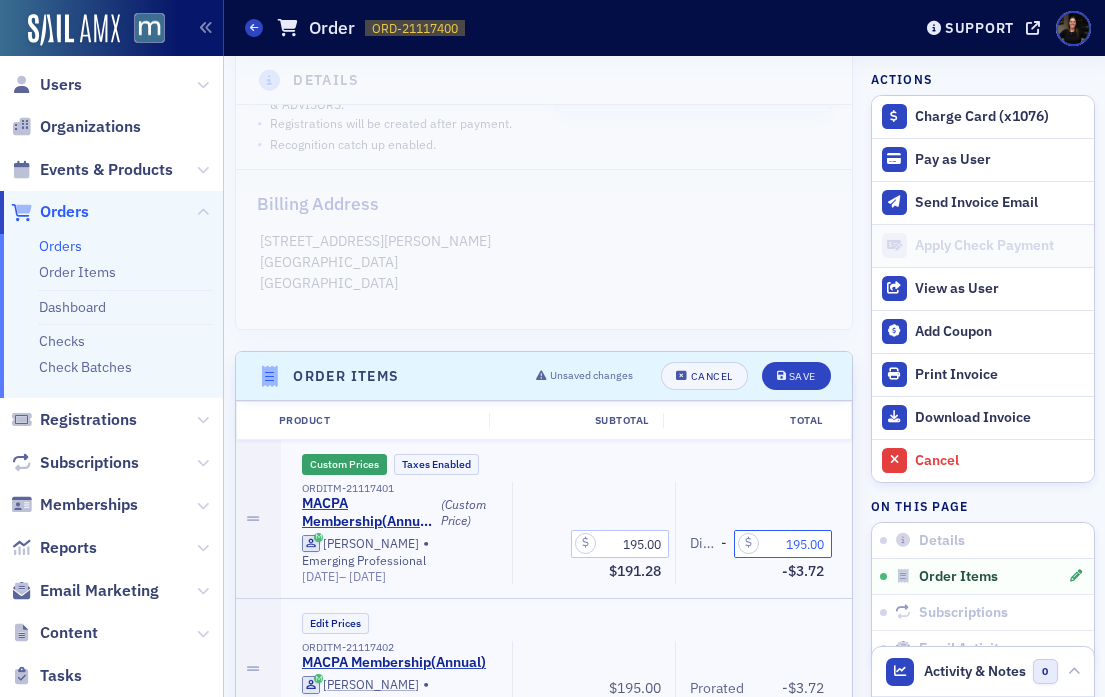 scroll, scrollTop: 598, scrollLeft: 0, axis: vertical 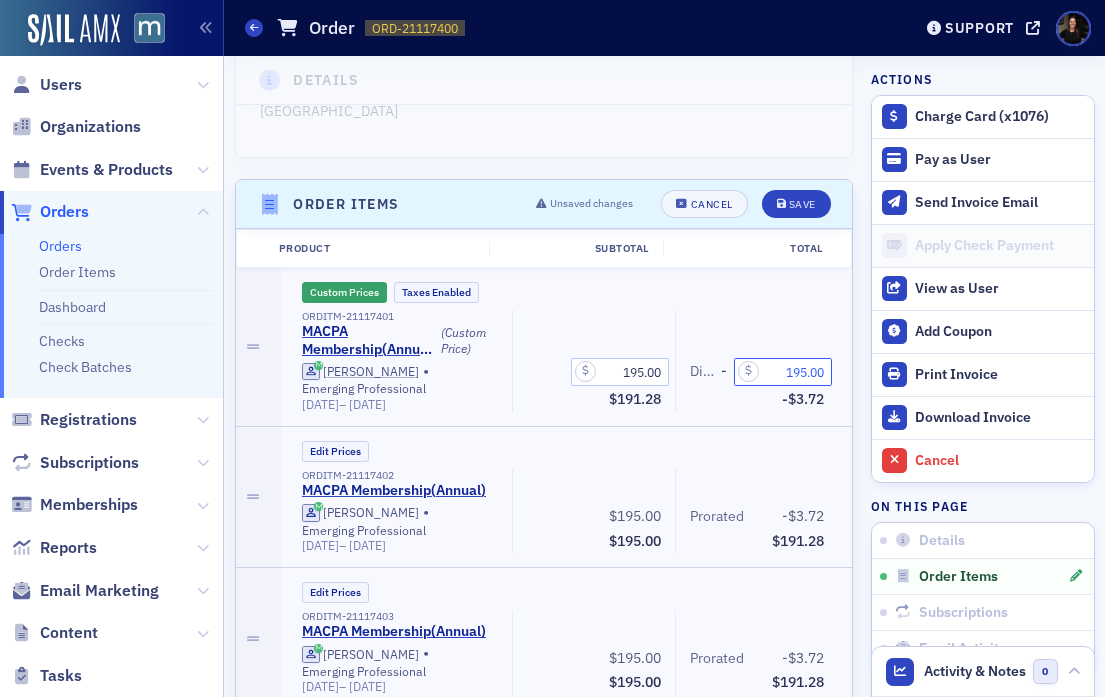 type on "195.00" 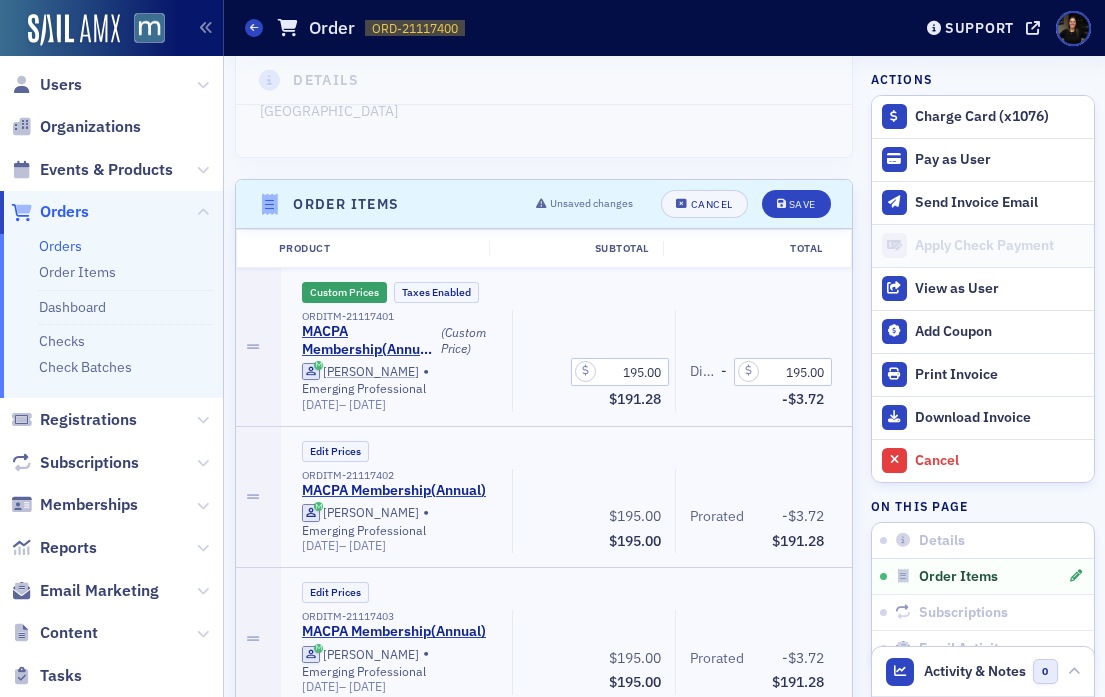 click on "Custom Prices Taxes Enabled ORDITM-21117401 MACPA Membership  ( Annual )  (Custom Price) Cole Keech • Emerging Professional 7/8/2025  –   7/1/2026 195.00 Subtotal $191.28 Discounts - 195.00 -$3.72" 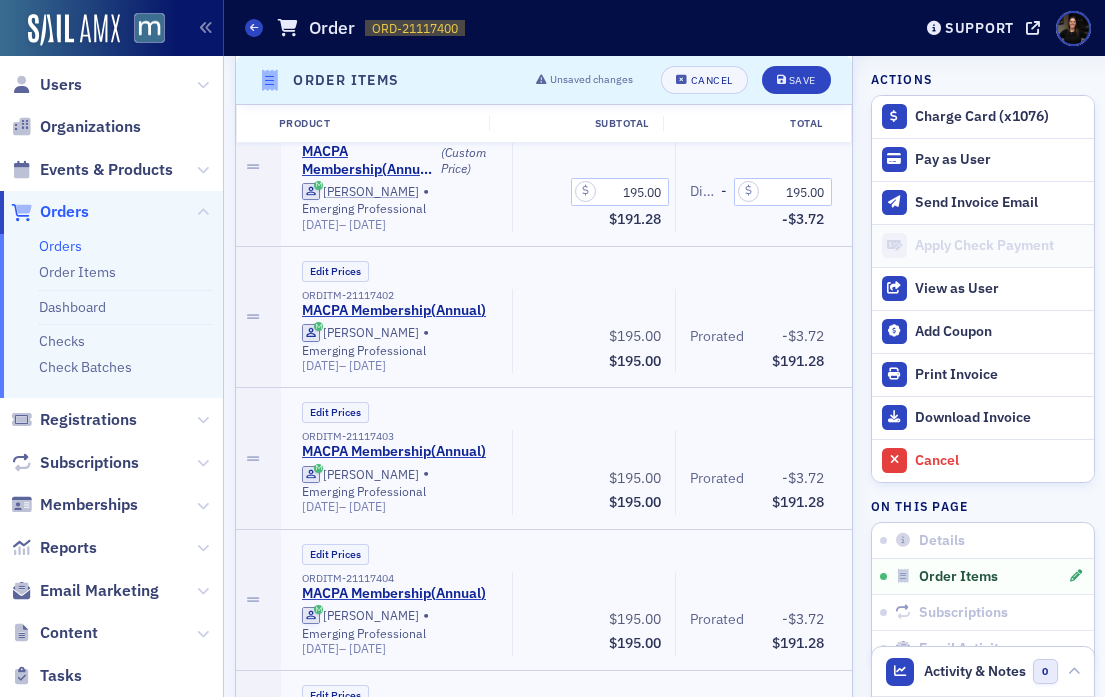 scroll, scrollTop: 781, scrollLeft: 0, axis: vertical 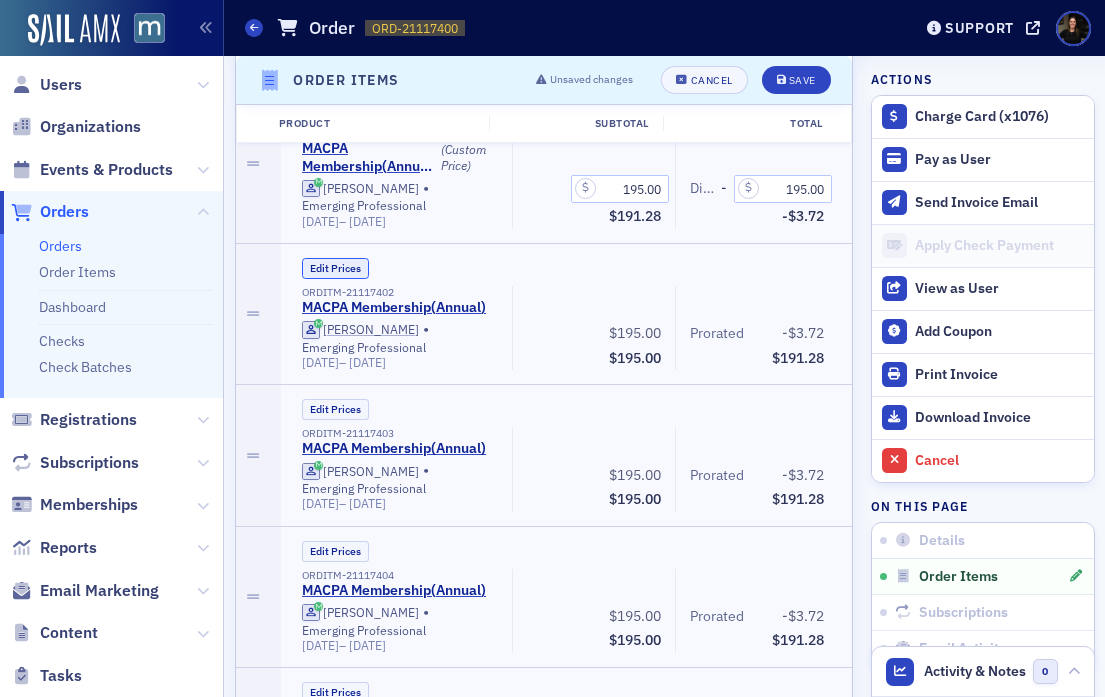 click on "Edit Prices" 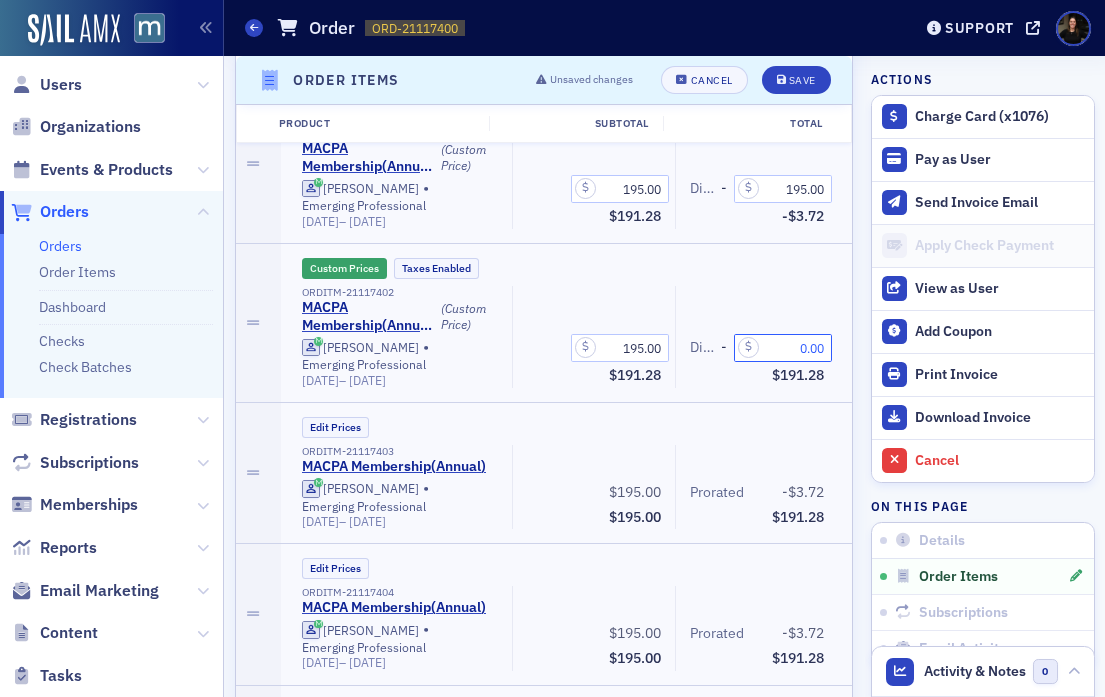 drag, startPoint x: 781, startPoint y: 332, endPoint x: 867, endPoint y: 332, distance: 86 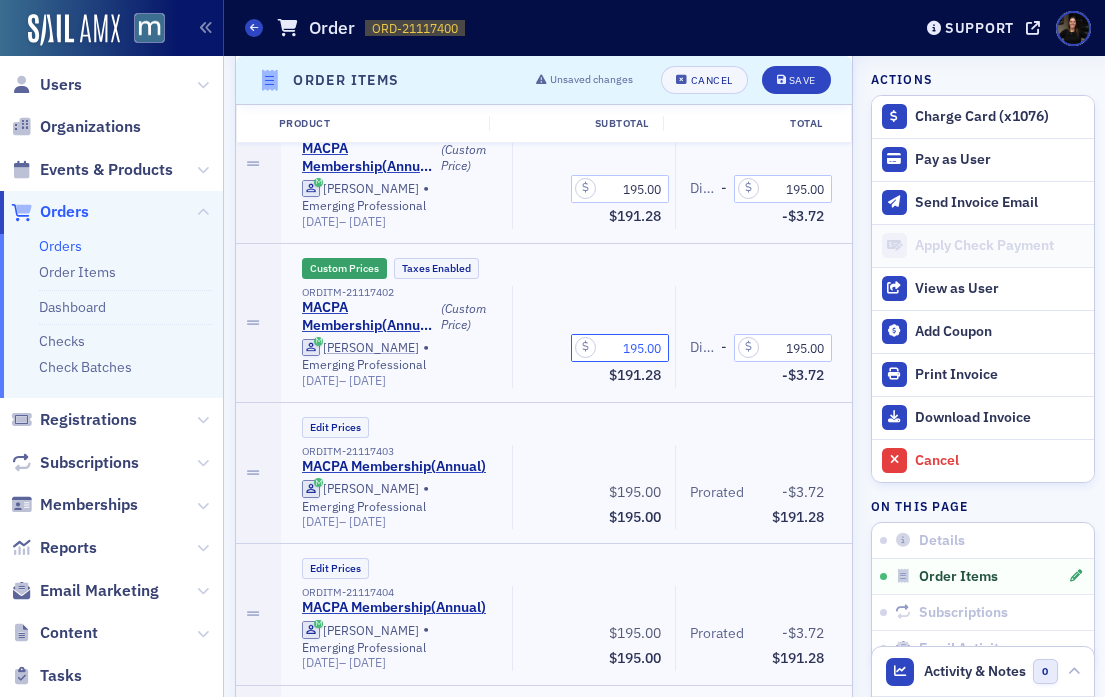 click on "195.00" 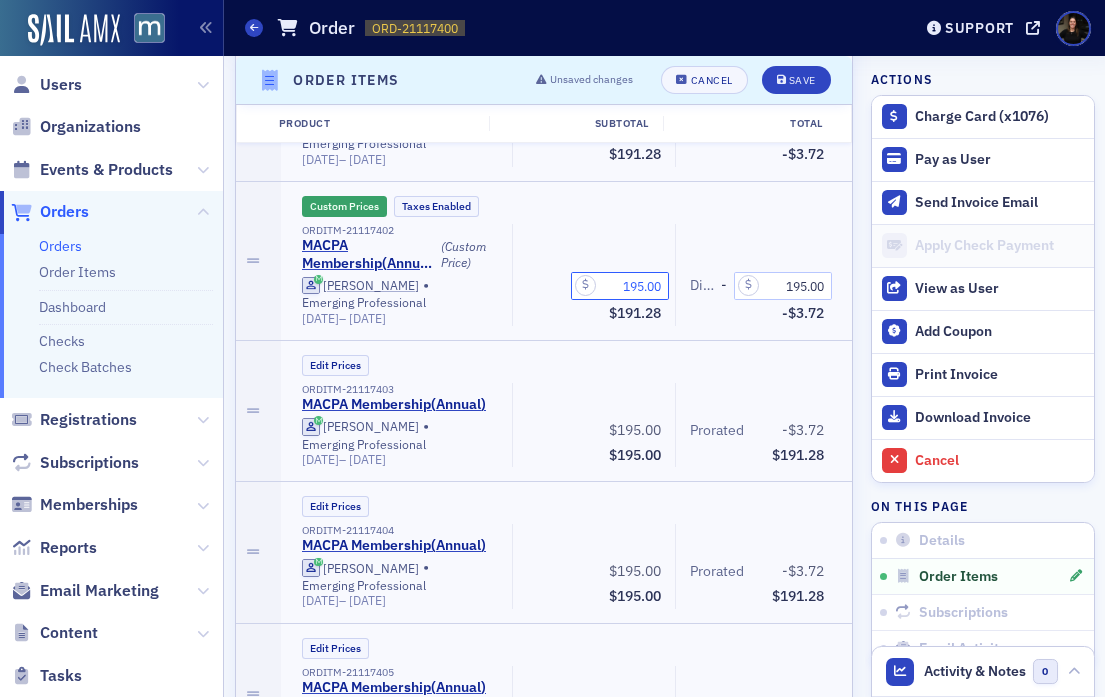 scroll, scrollTop: 846, scrollLeft: 0, axis: vertical 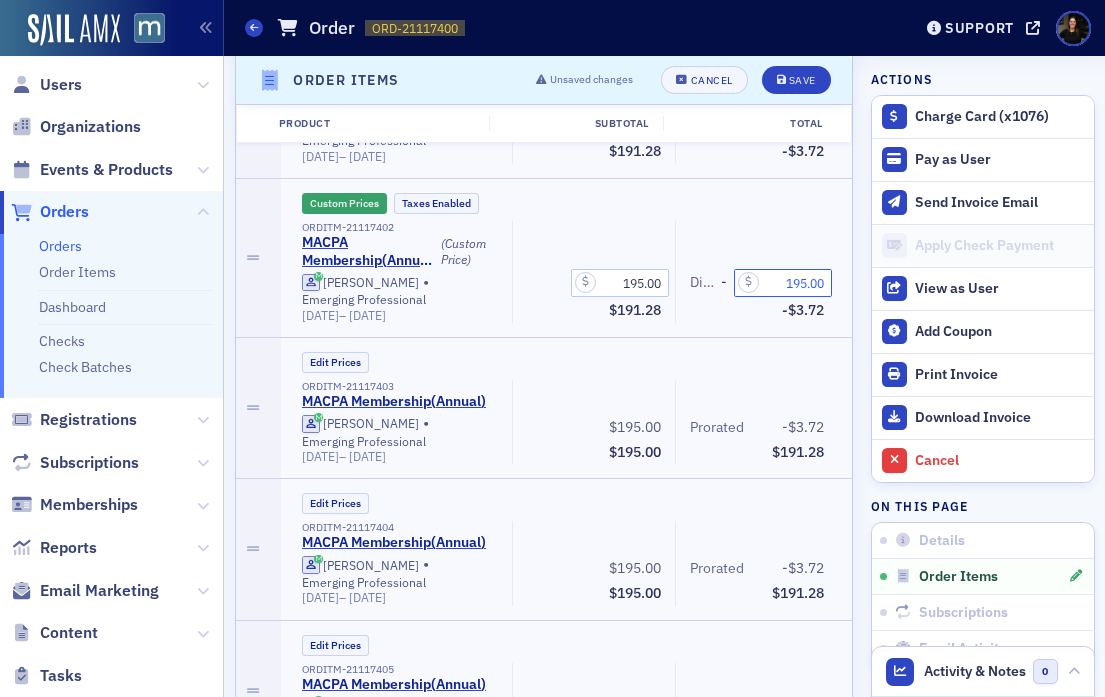drag, startPoint x: 774, startPoint y: 262, endPoint x: 867, endPoint y: 276, distance: 94.04786 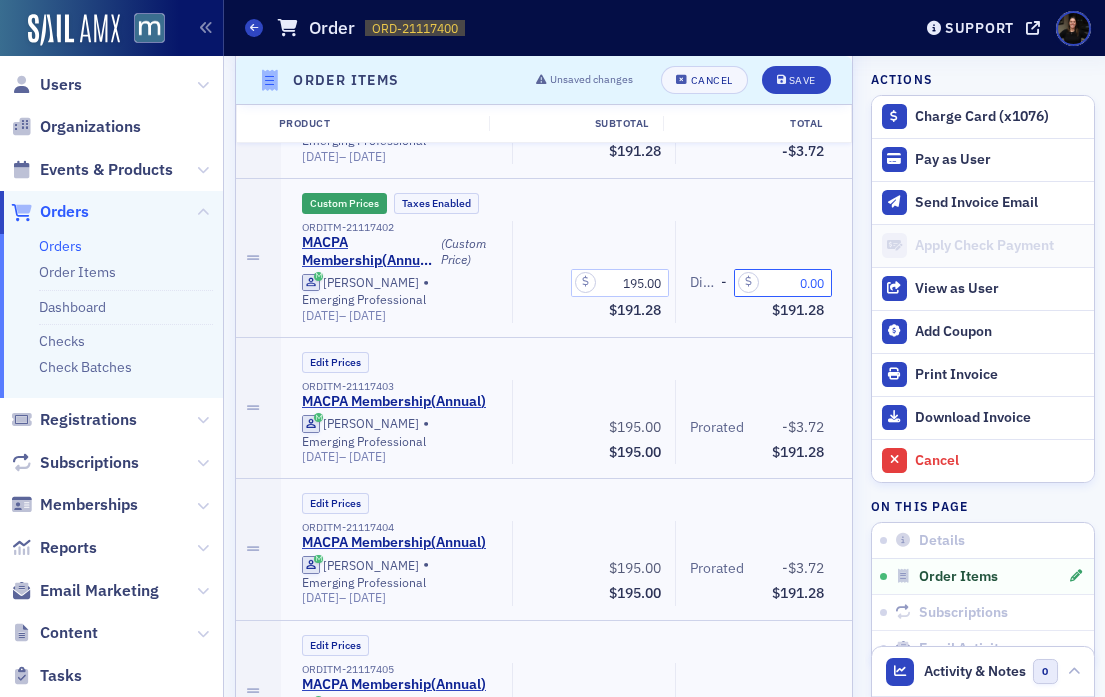 type on "0.00" 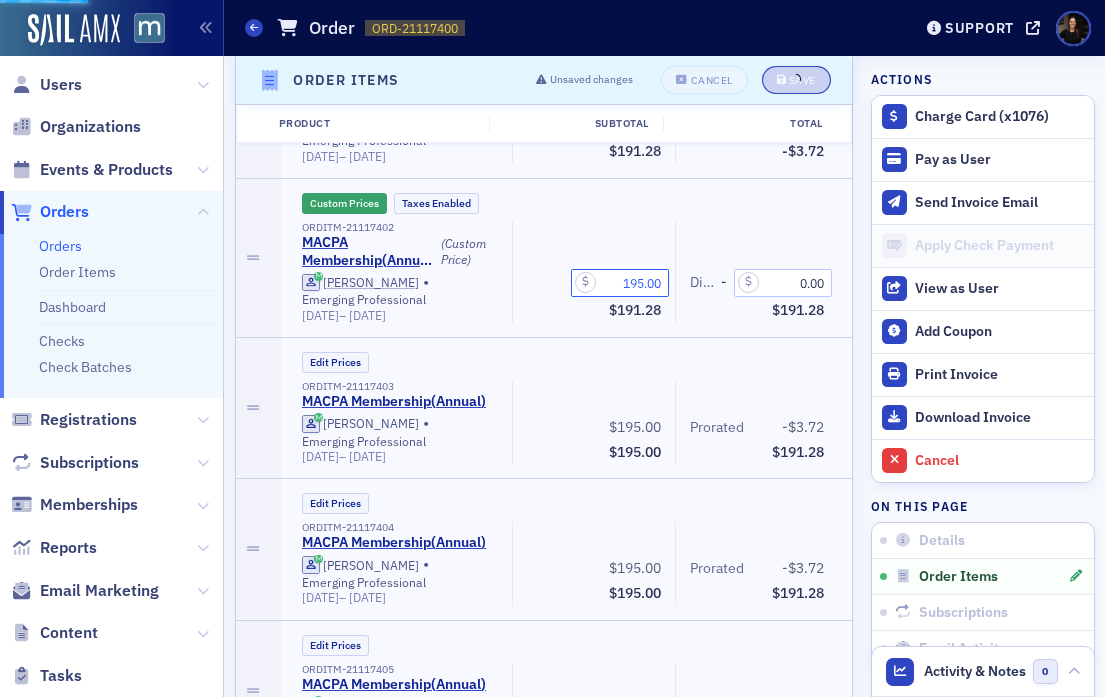 click on "195.00 Subtotal $191.28" 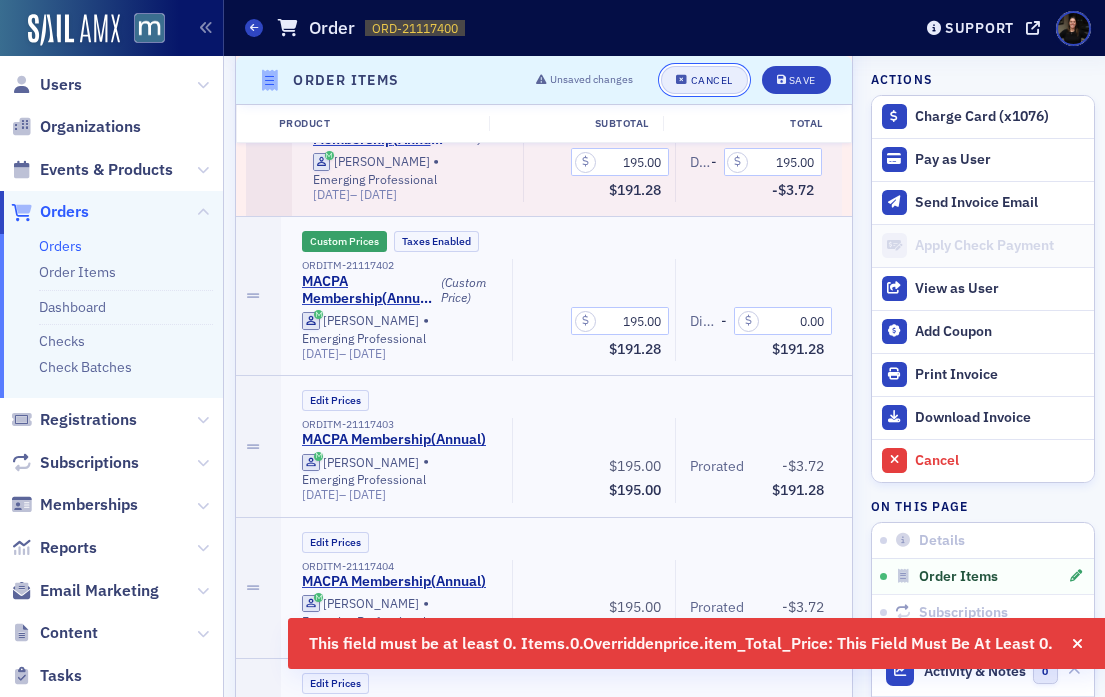 click on "Cancel" 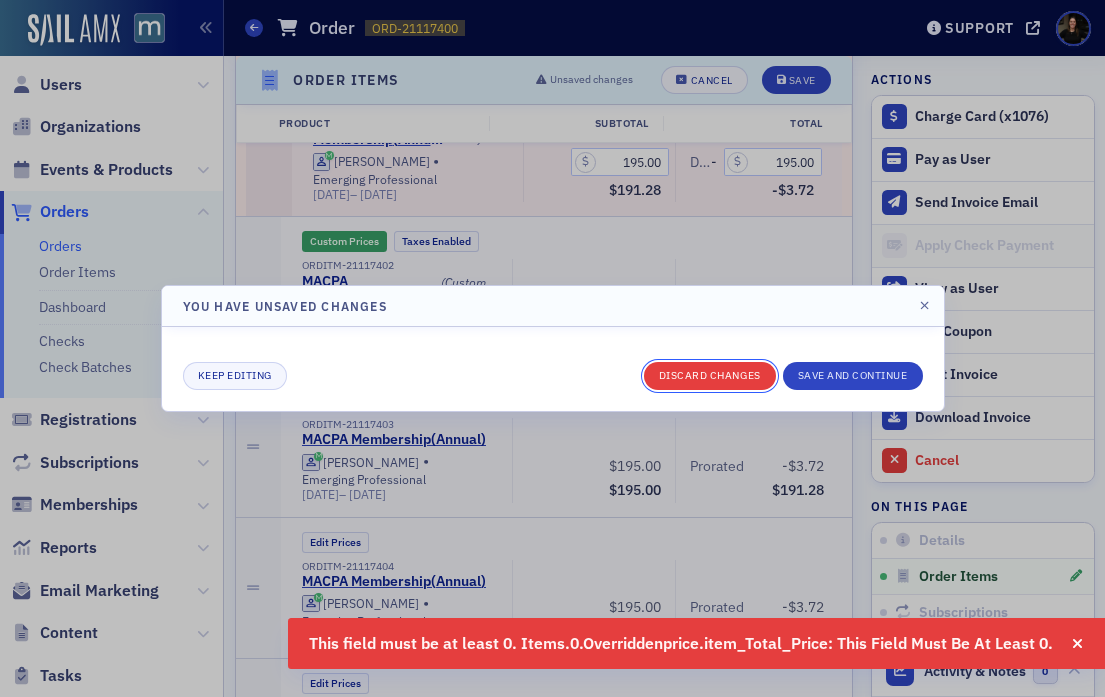 click on "Discard changes" at bounding box center (710, 376) 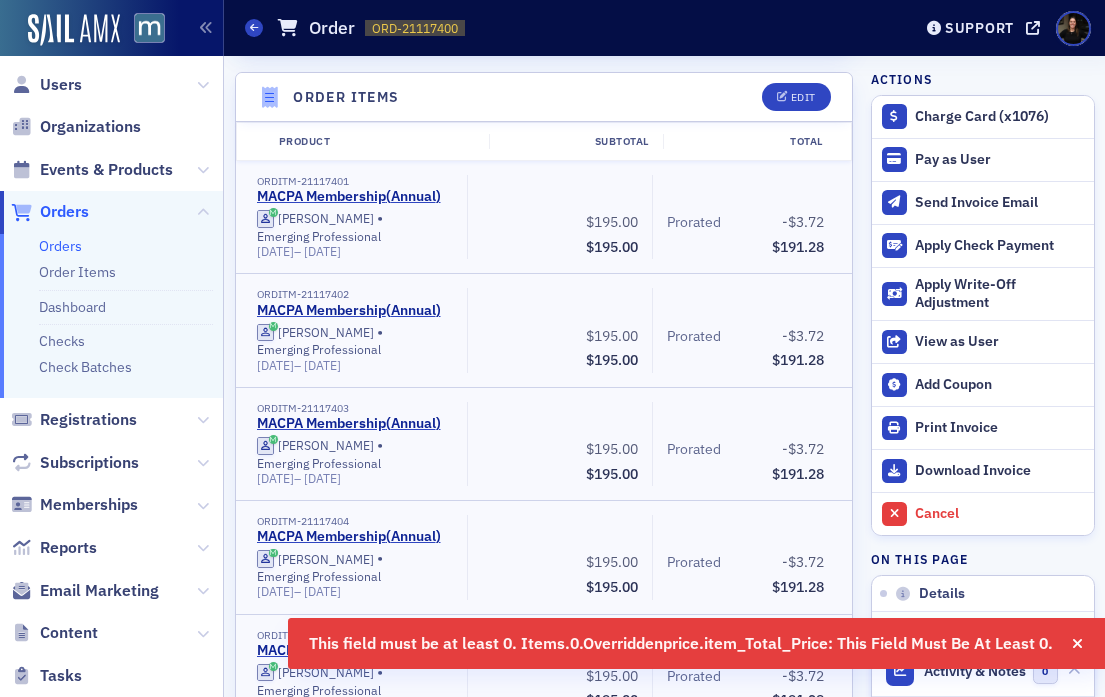 scroll, scrollTop: 692, scrollLeft: 0, axis: vertical 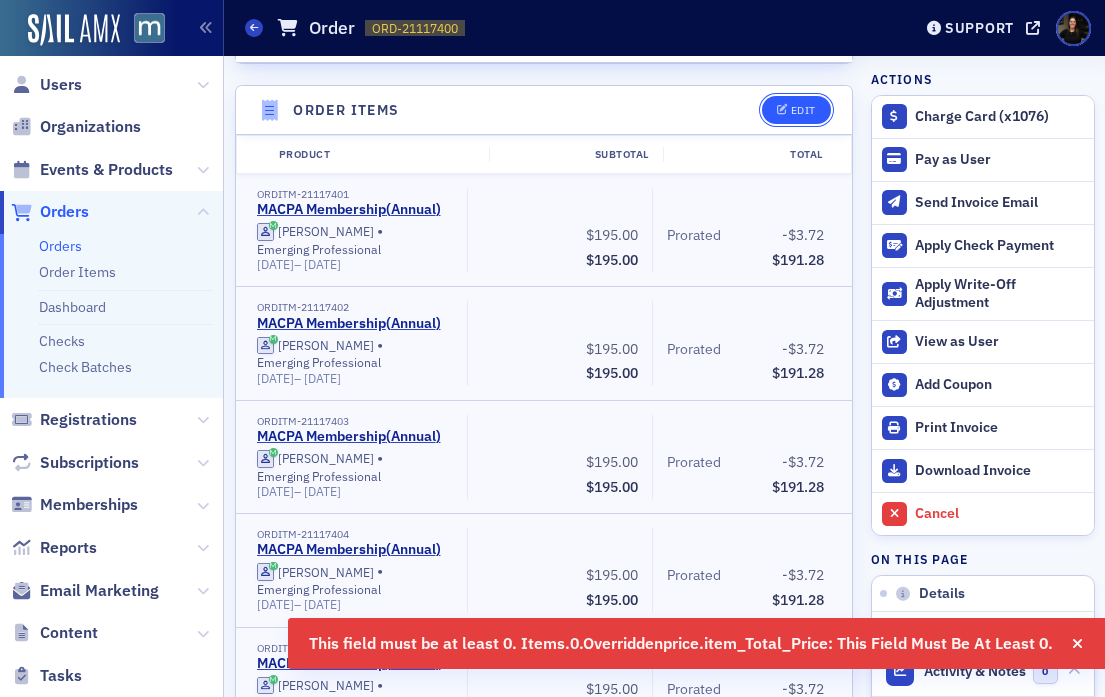 click on "Edit" 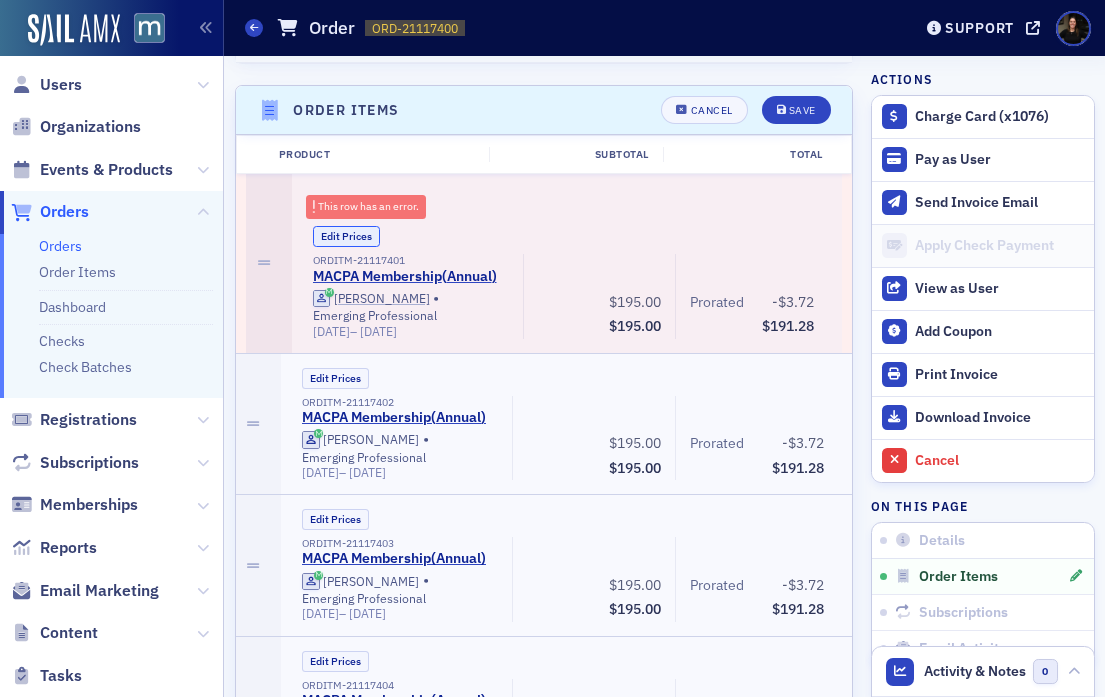 click on "Edit Prices" 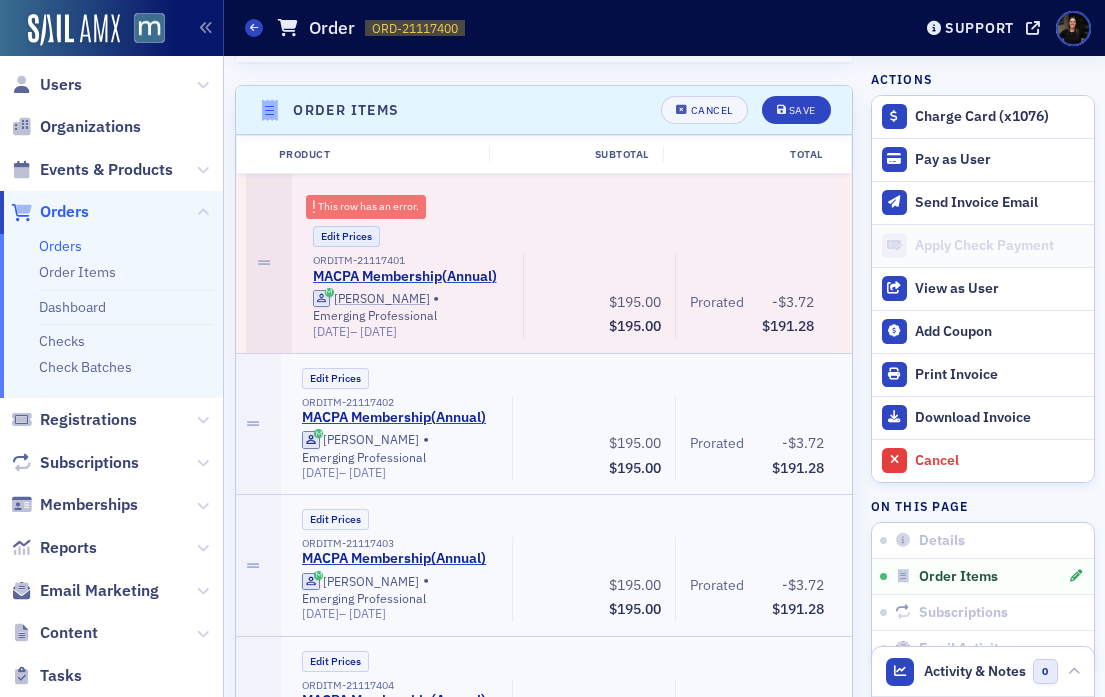 scroll, scrollTop: 709, scrollLeft: 0, axis: vertical 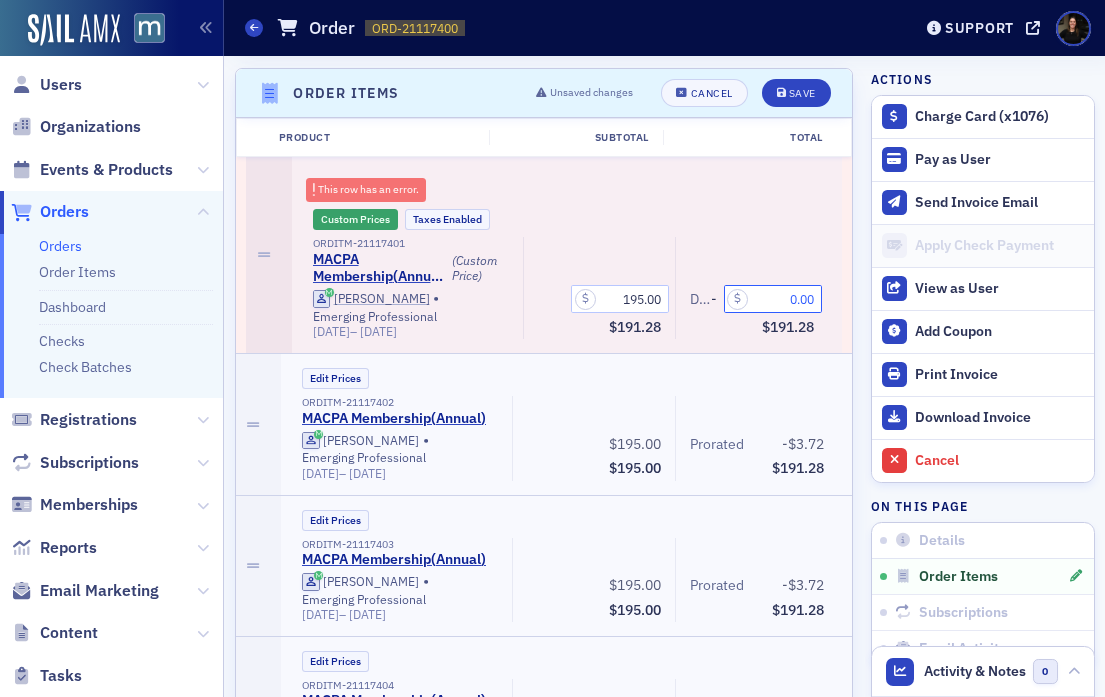 click on "0.00" 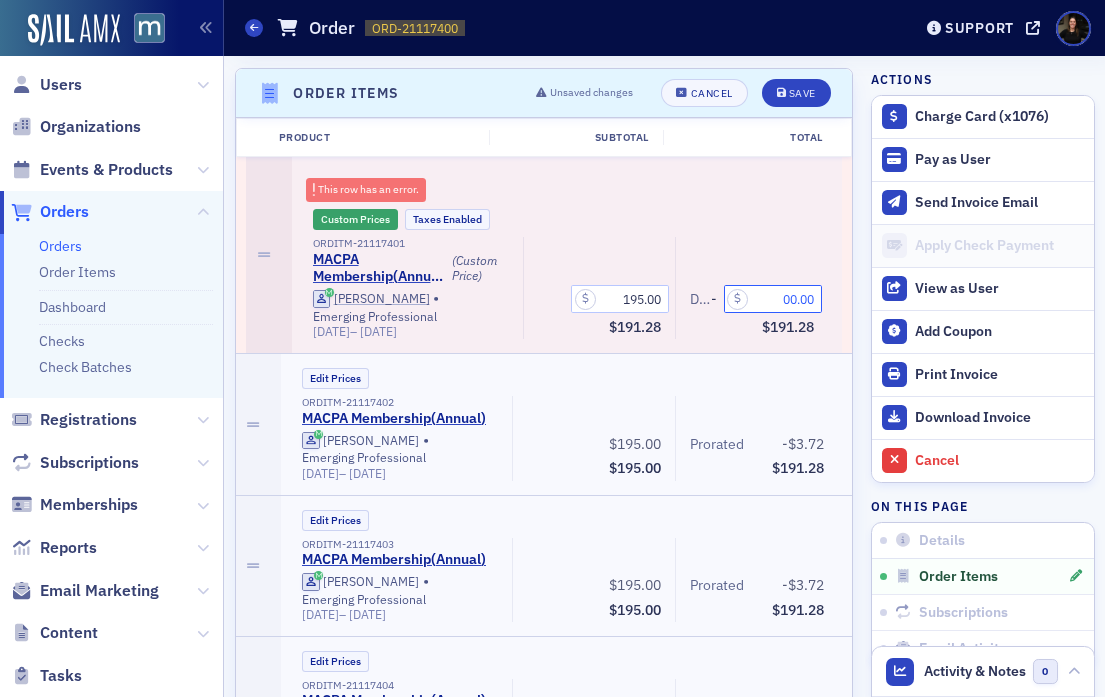 type on "00.00" 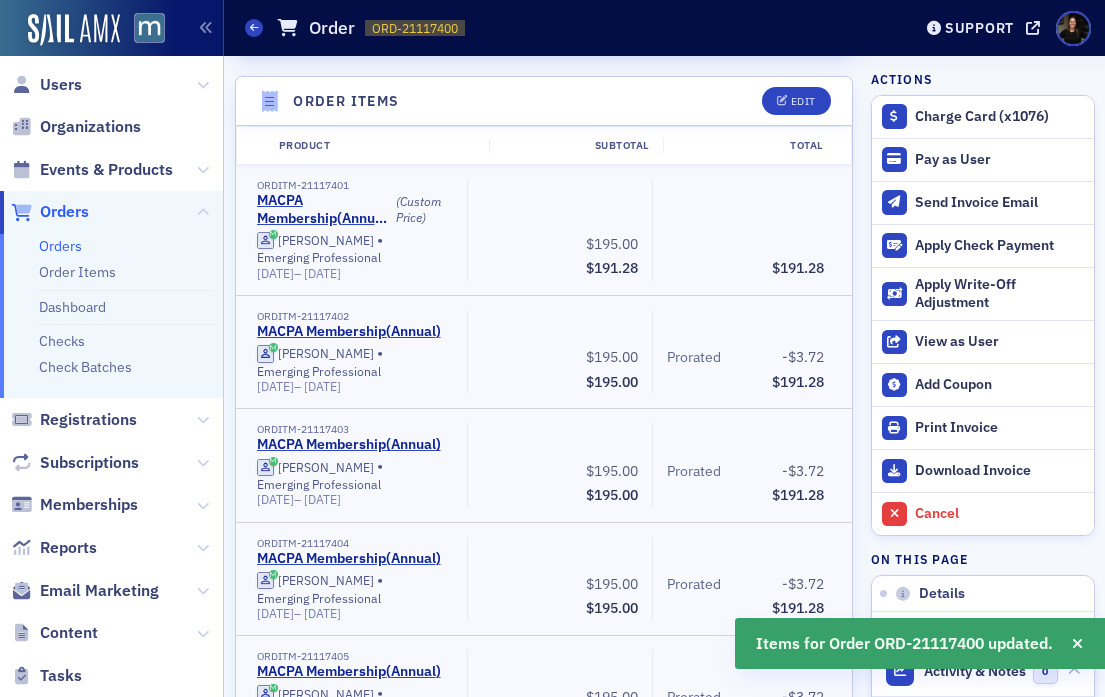 scroll, scrollTop: 702, scrollLeft: 0, axis: vertical 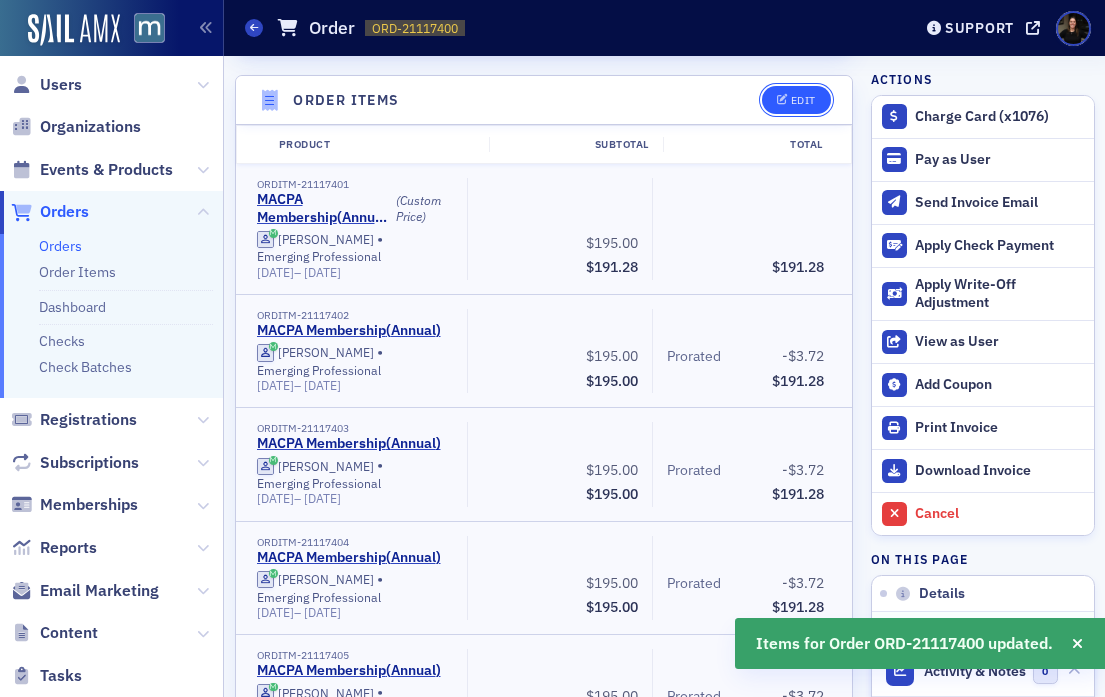 click on "Edit" 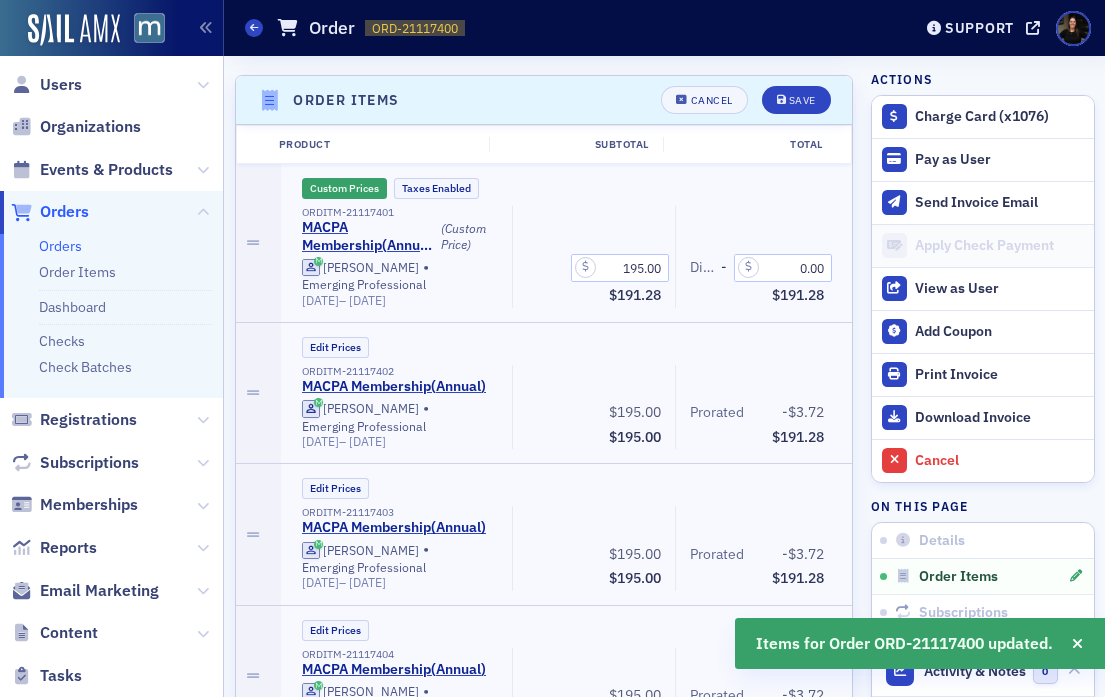 scroll, scrollTop: 692, scrollLeft: 0, axis: vertical 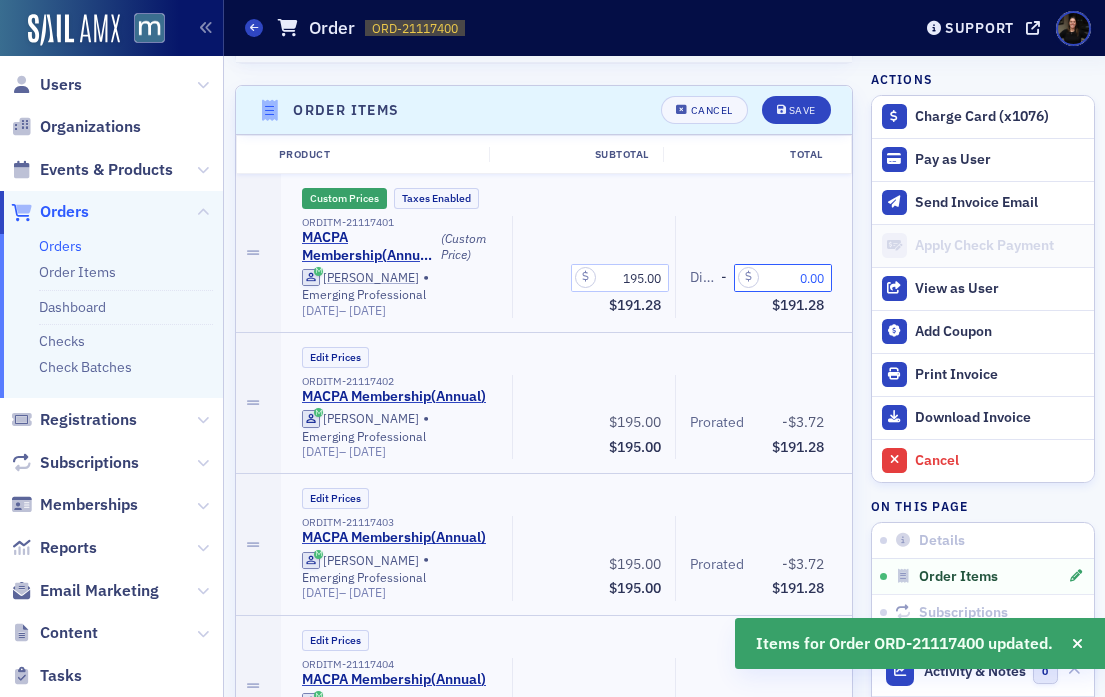 click on "0.00" 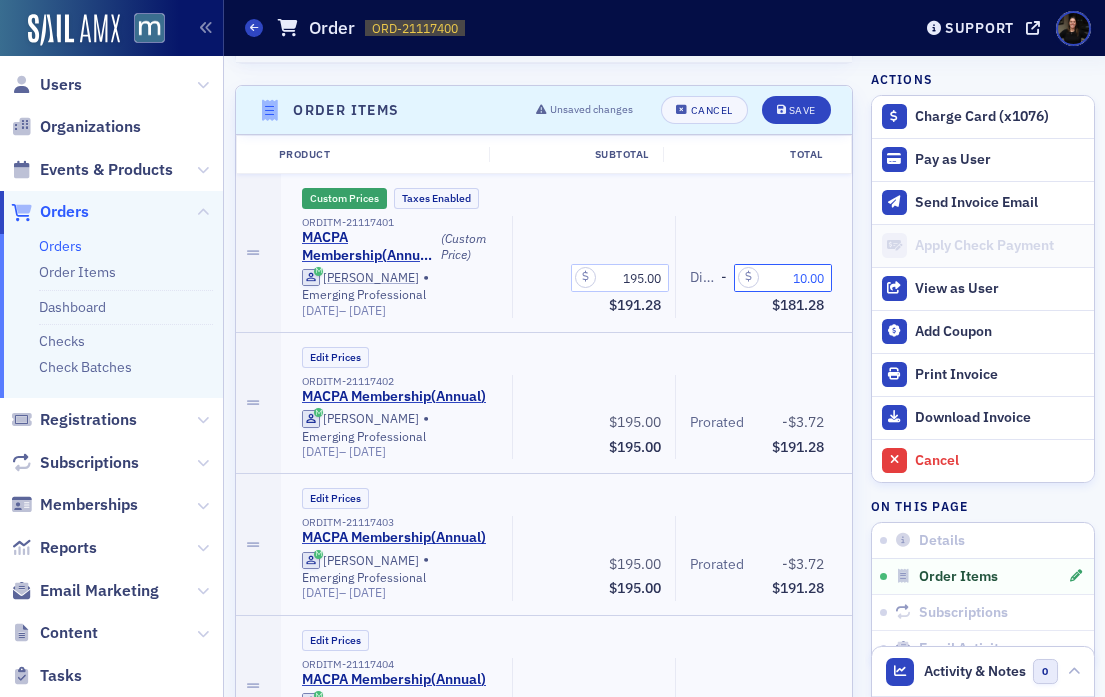 click on "10.00" 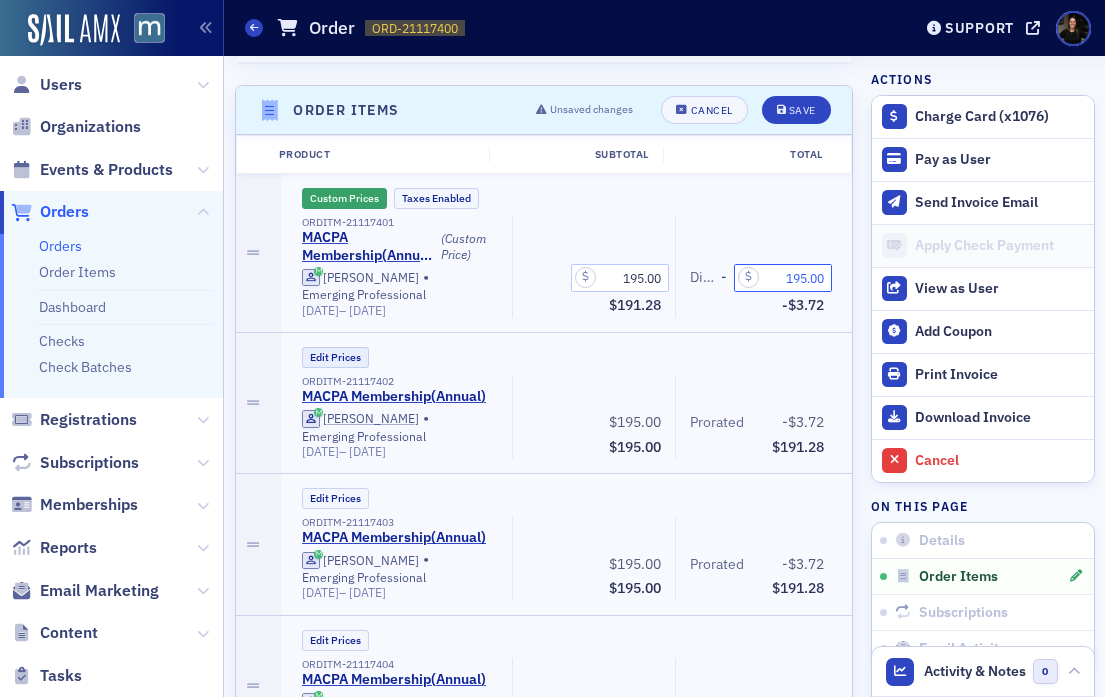 type on "195.00" 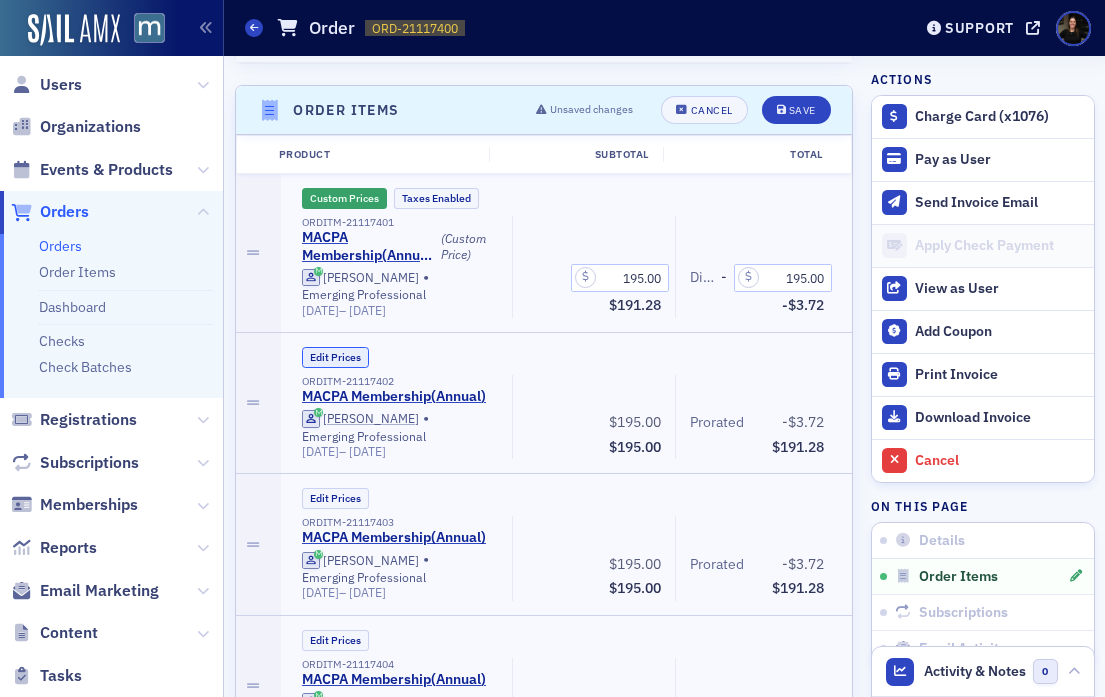 click on "Edit Prices" 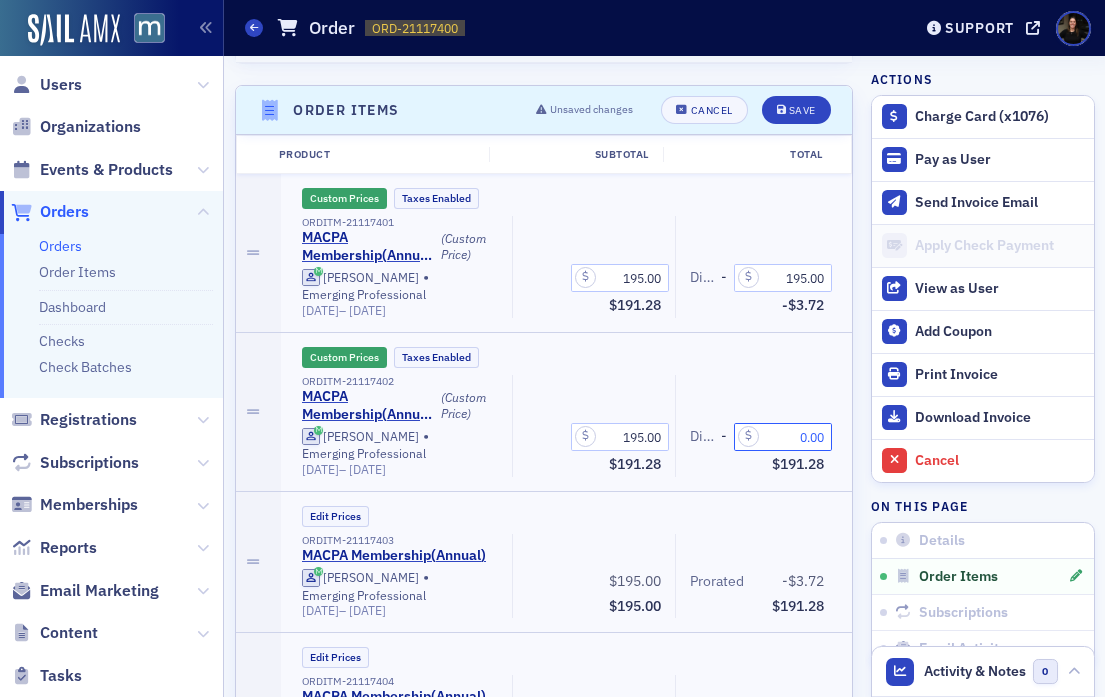drag, startPoint x: 790, startPoint y: 416, endPoint x: 862, endPoint y: 421, distance: 72.1734 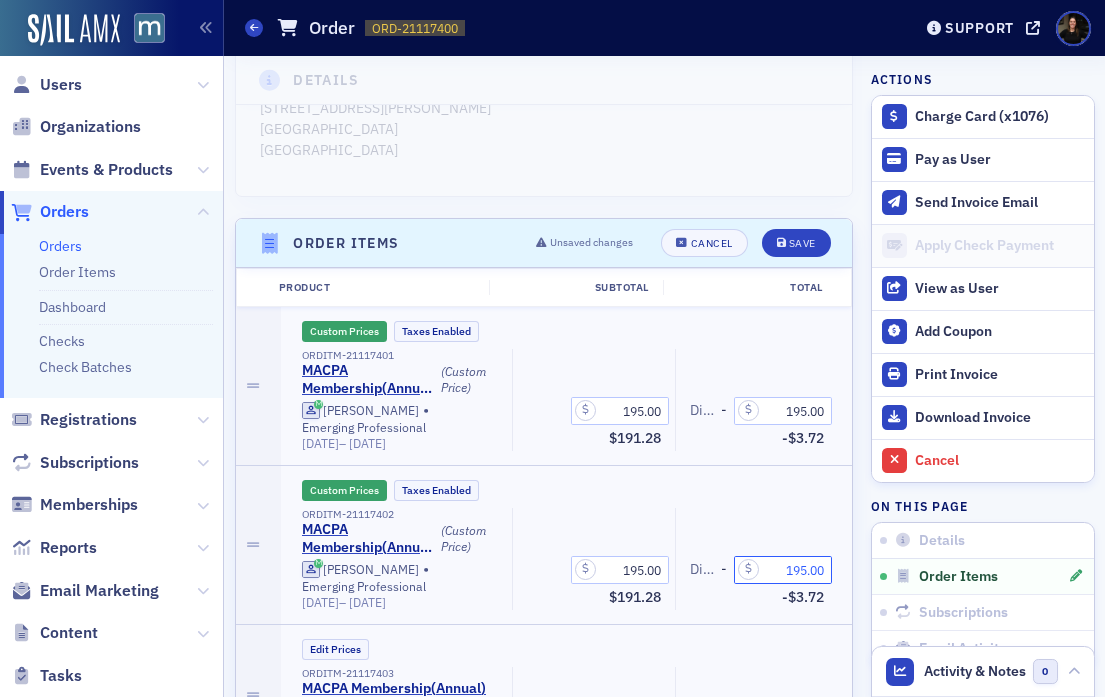 scroll, scrollTop: 551, scrollLeft: 0, axis: vertical 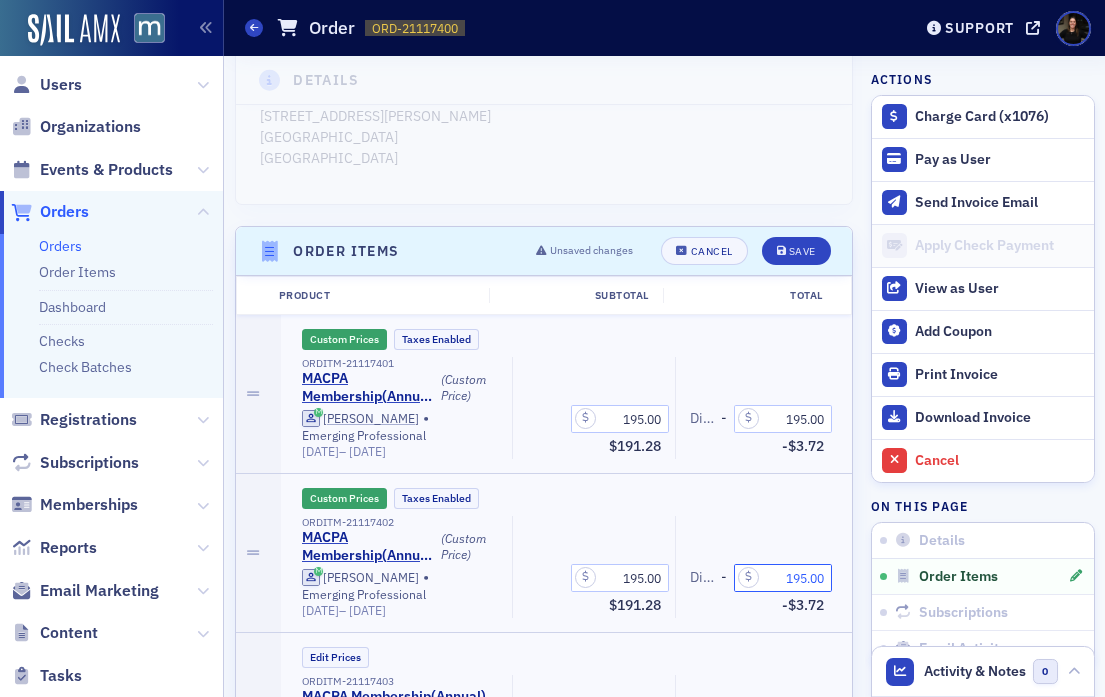 type on "195.00" 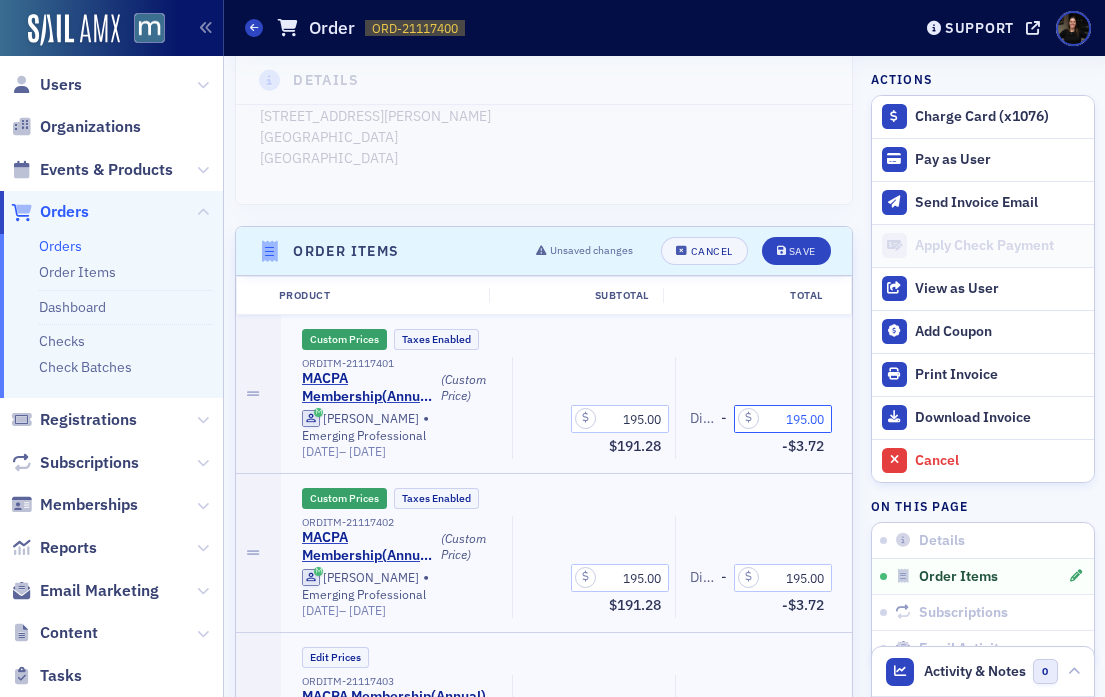 drag, startPoint x: 773, startPoint y: 390, endPoint x: 853, endPoint y: 401, distance: 80.75271 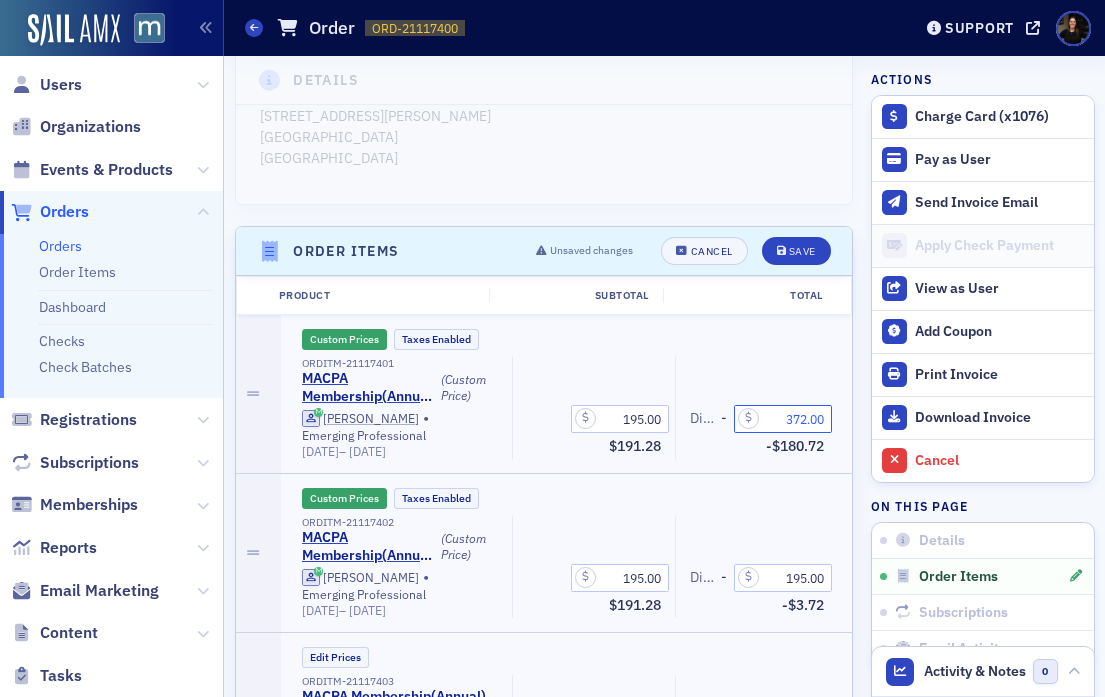 click on "372.00" 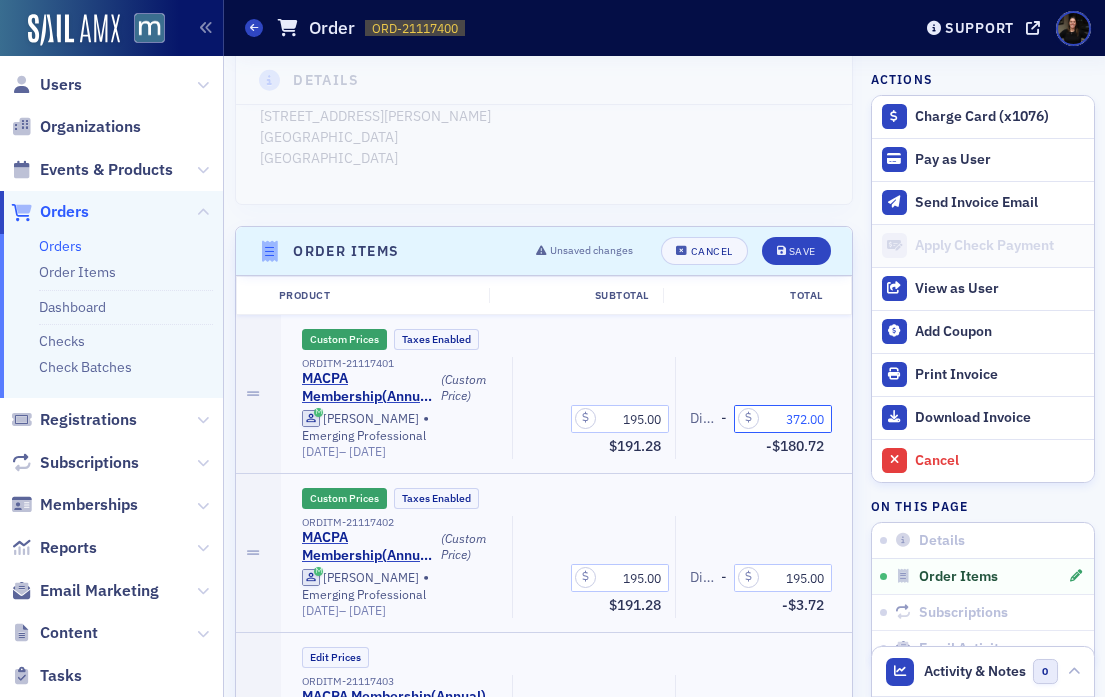 drag, startPoint x: 811, startPoint y: 402, endPoint x: 869, endPoint y: 402, distance: 58 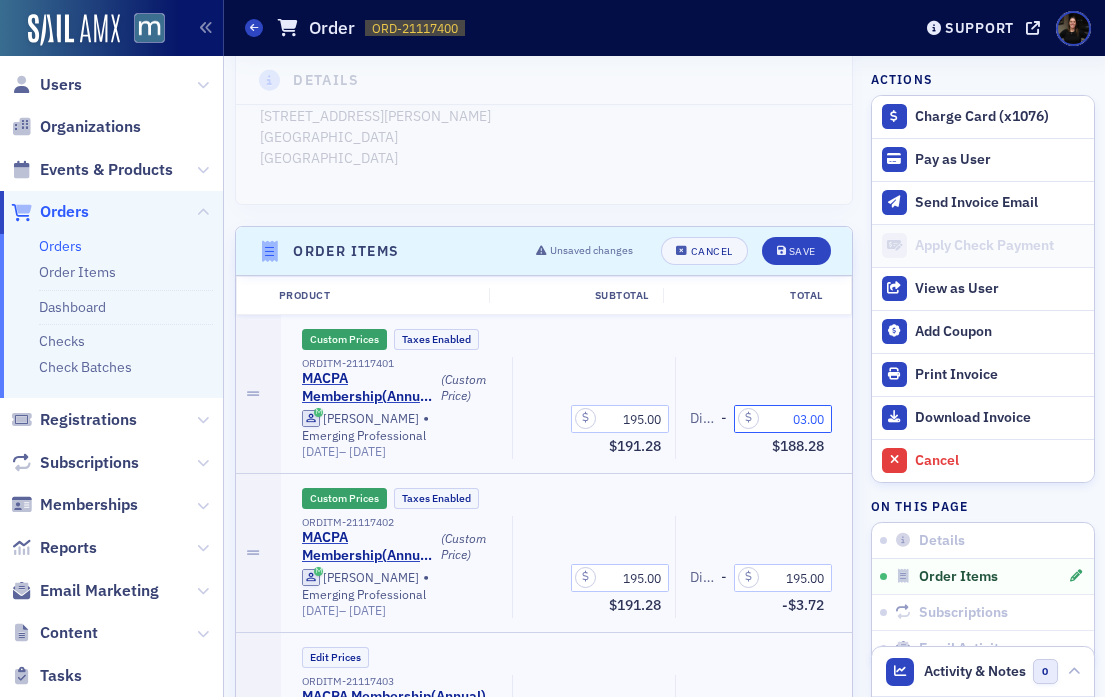 drag, startPoint x: 812, startPoint y: 402, endPoint x: 865, endPoint y: 413, distance: 54.129475 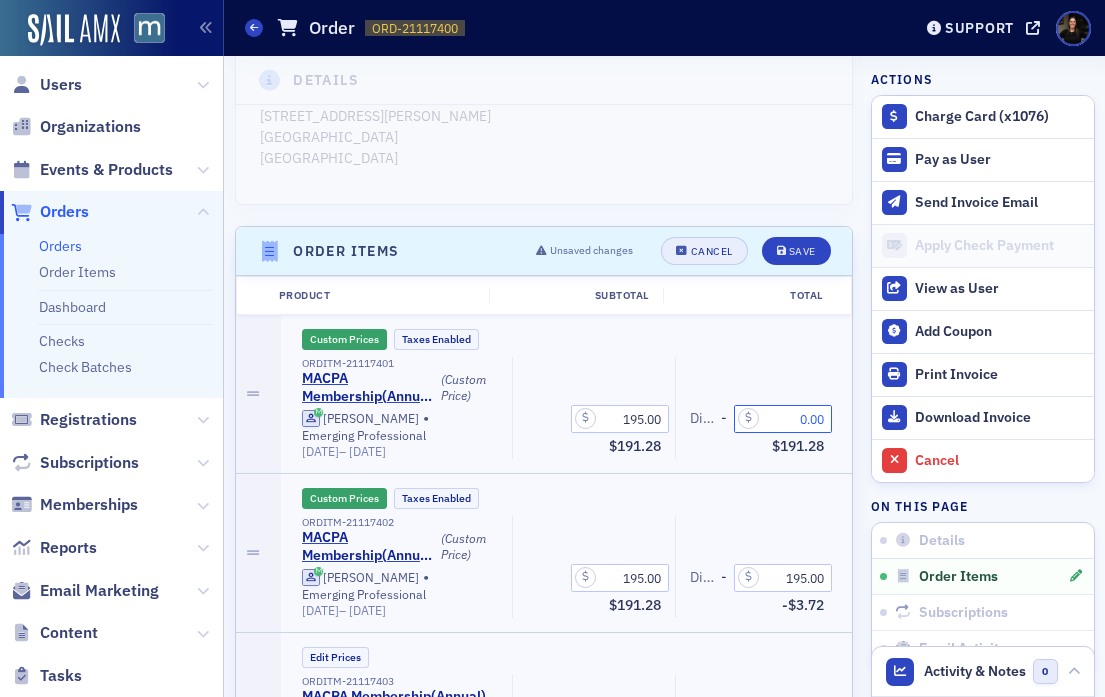 type on "0.00" 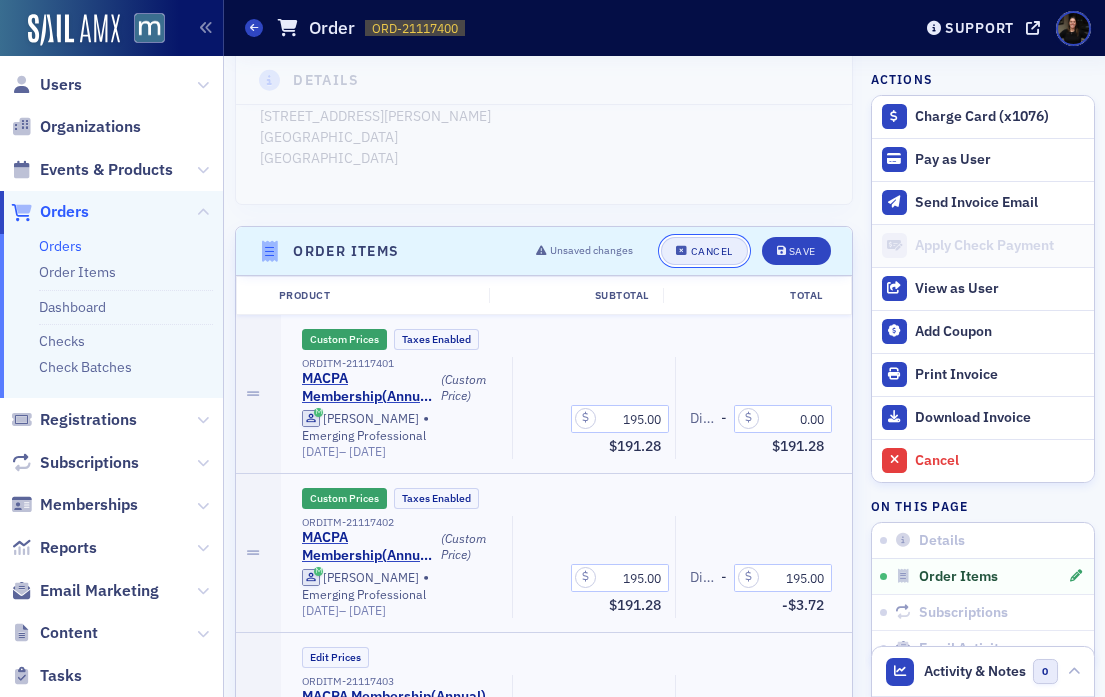click on "Cancel" 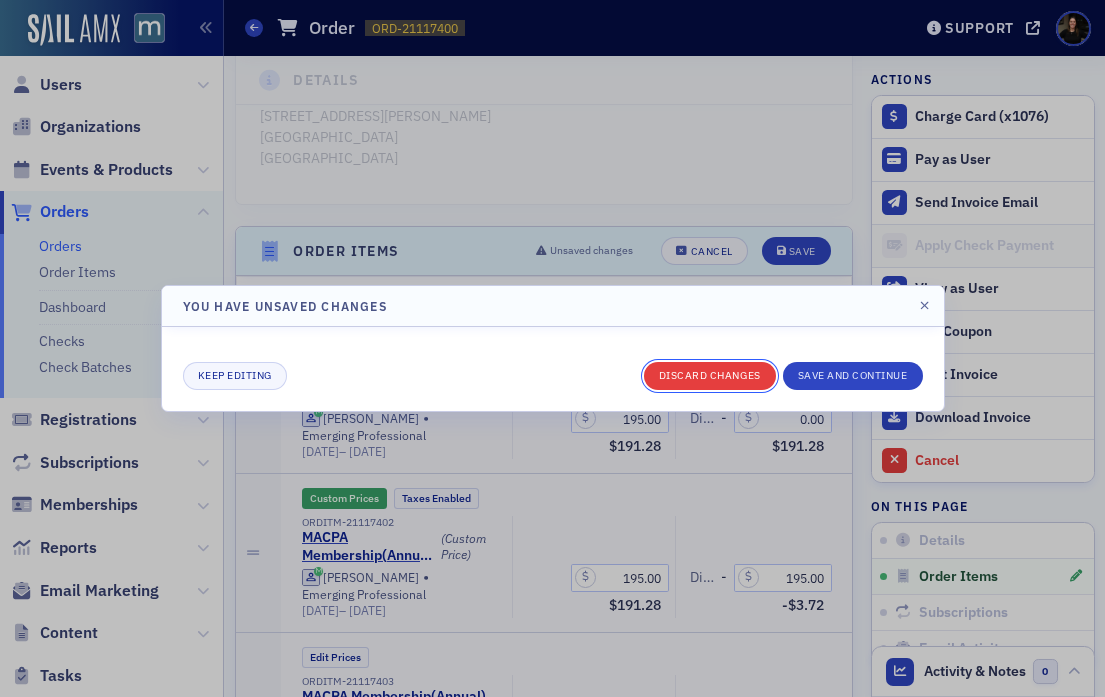 click on "Discard changes" at bounding box center (710, 376) 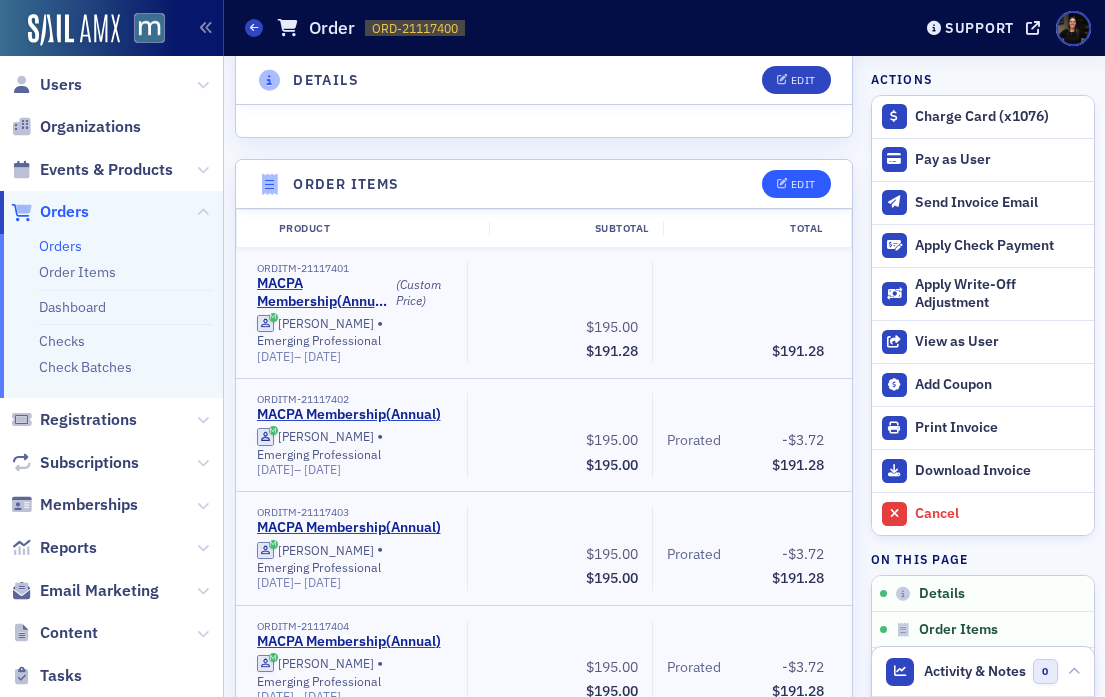 scroll, scrollTop: 583, scrollLeft: 0, axis: vertical 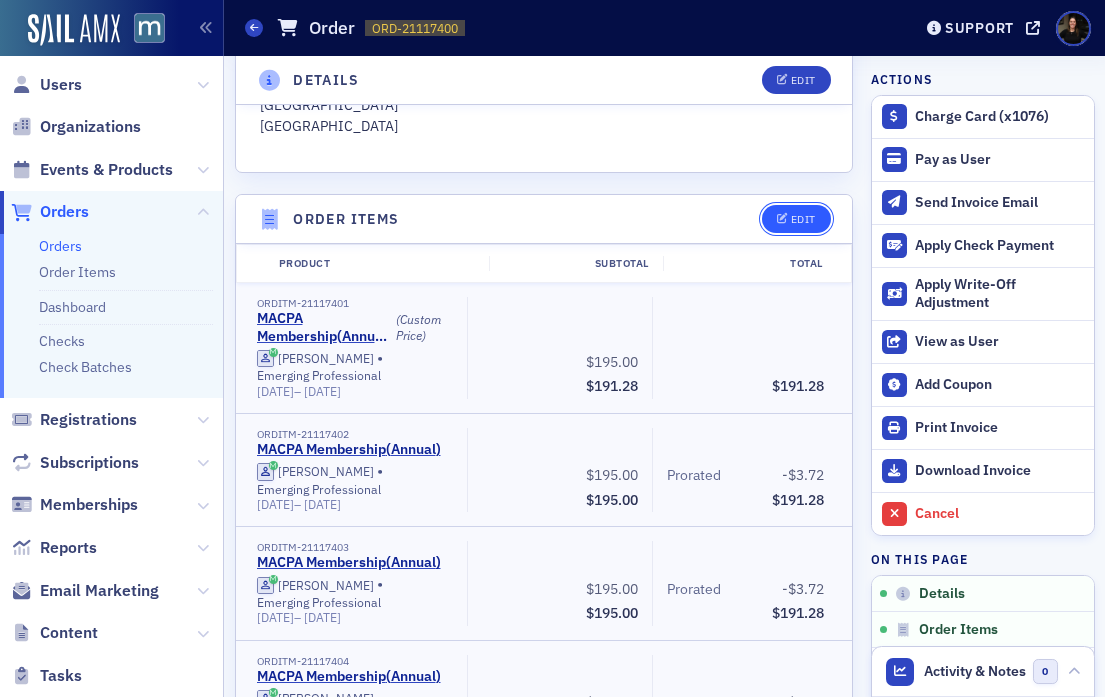 click on "Edit" 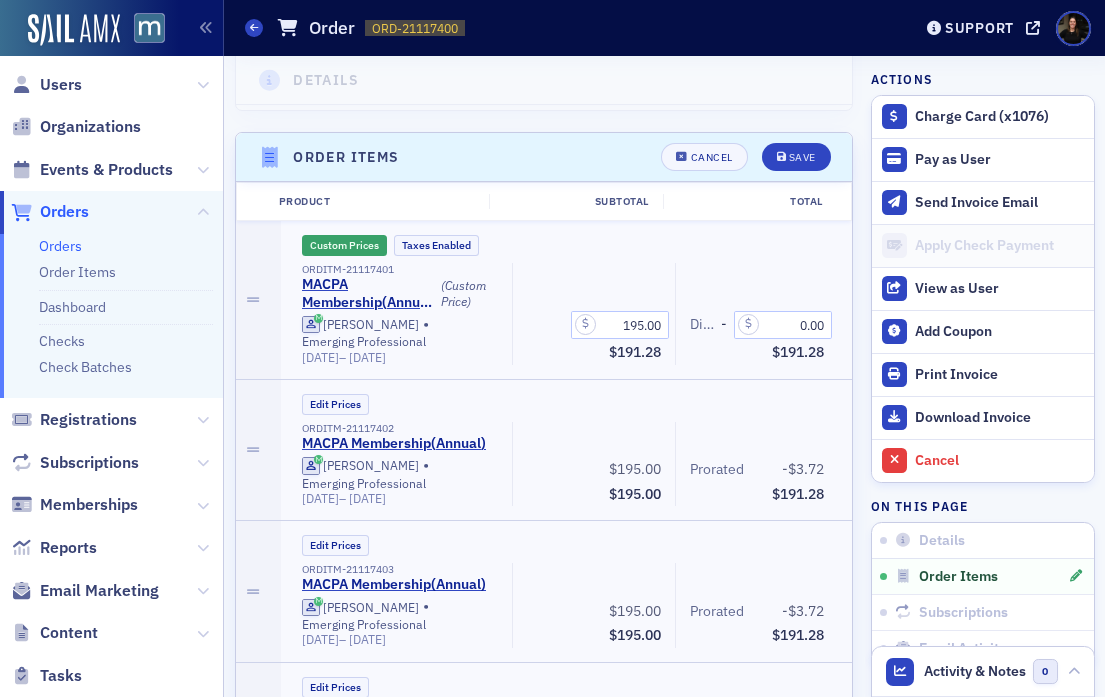 scroll, scrollTop: 692, scrollLeft: 0, axis: vertical 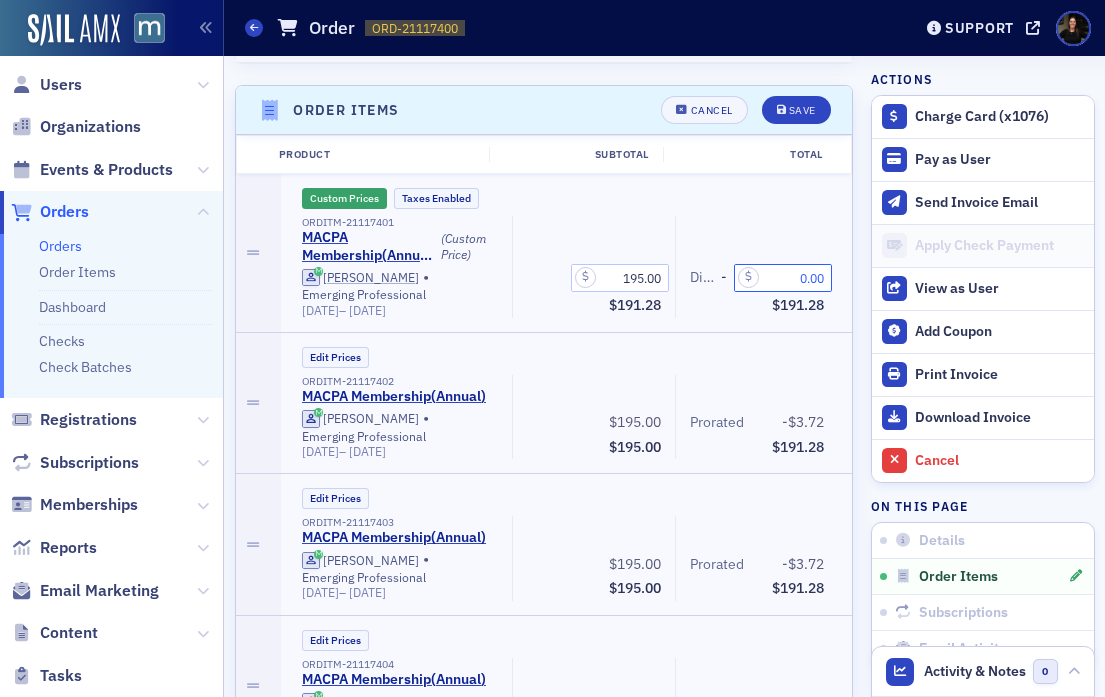 click on "0.00" 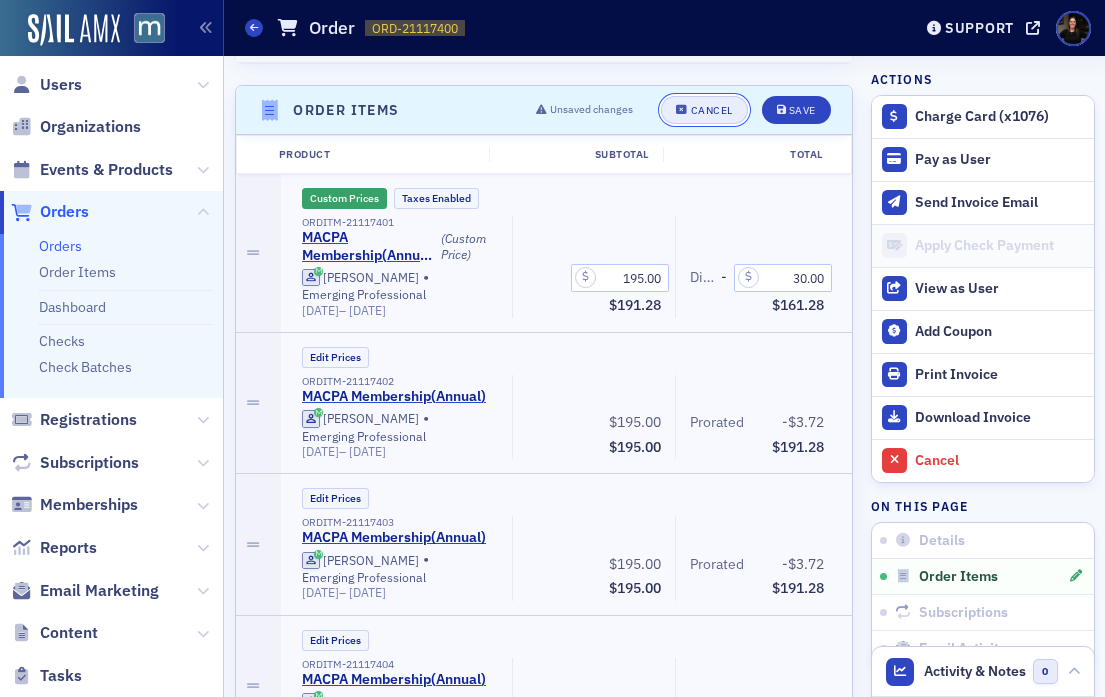 click on "Cancel" 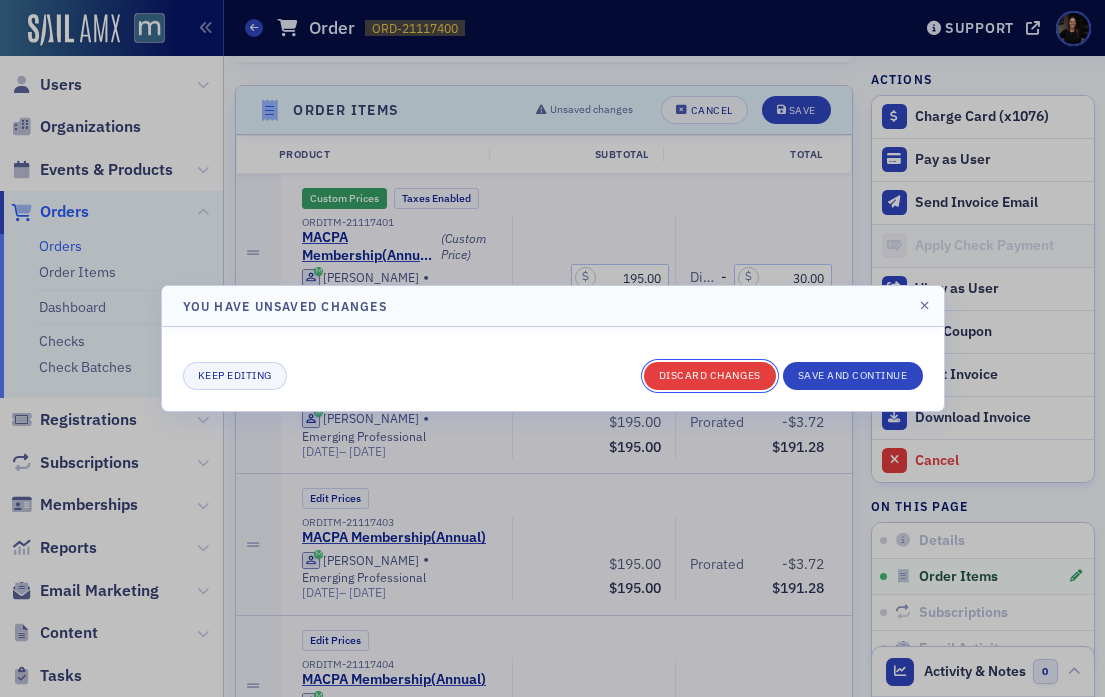 click on "Discard changes" at bounding box center [710, 376] 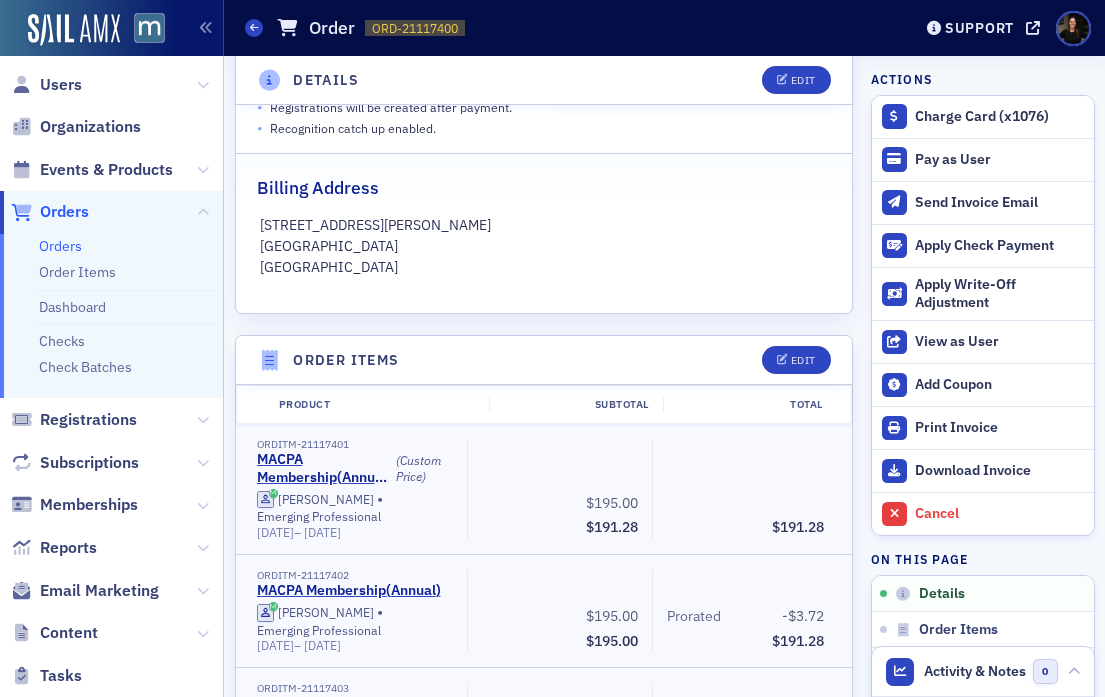 scroll, scrollTop: 0, scrollLeft: 0, axis: both 